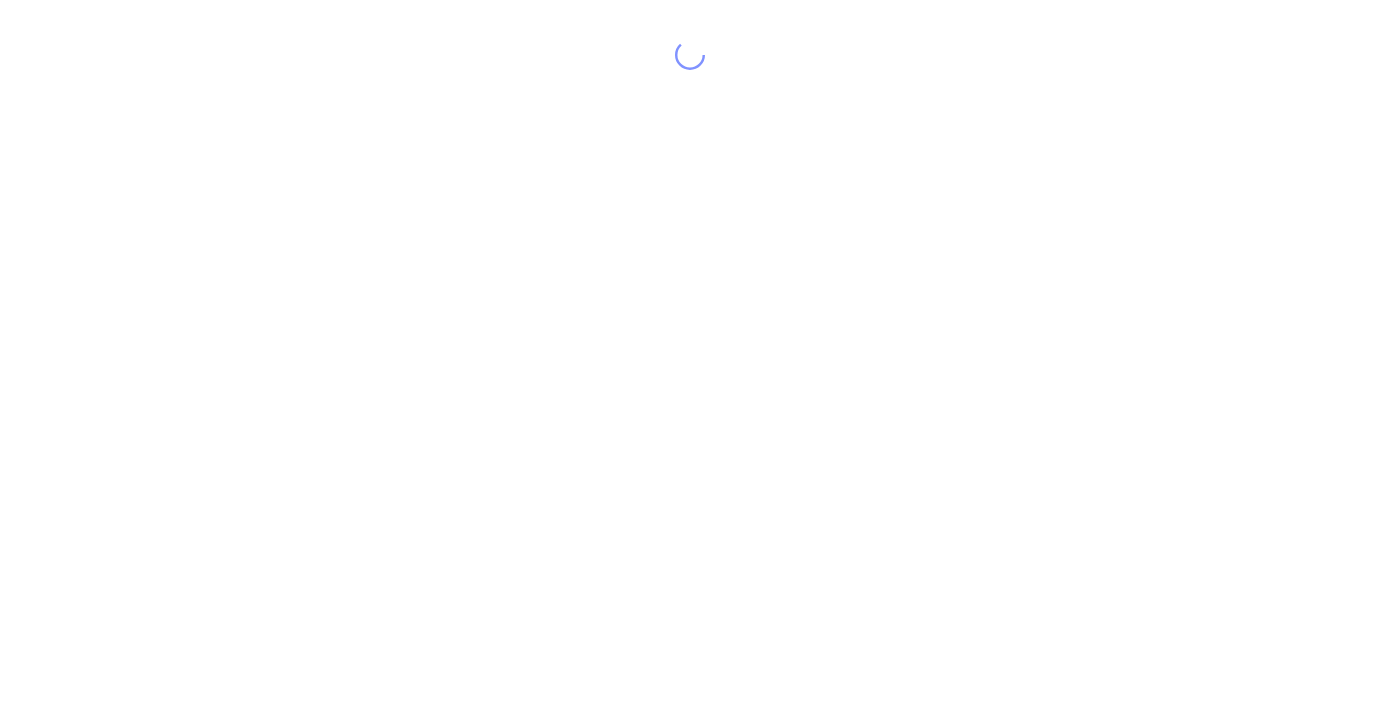scroll, scrollTop: 0, scrollLeft: 0, axis: both 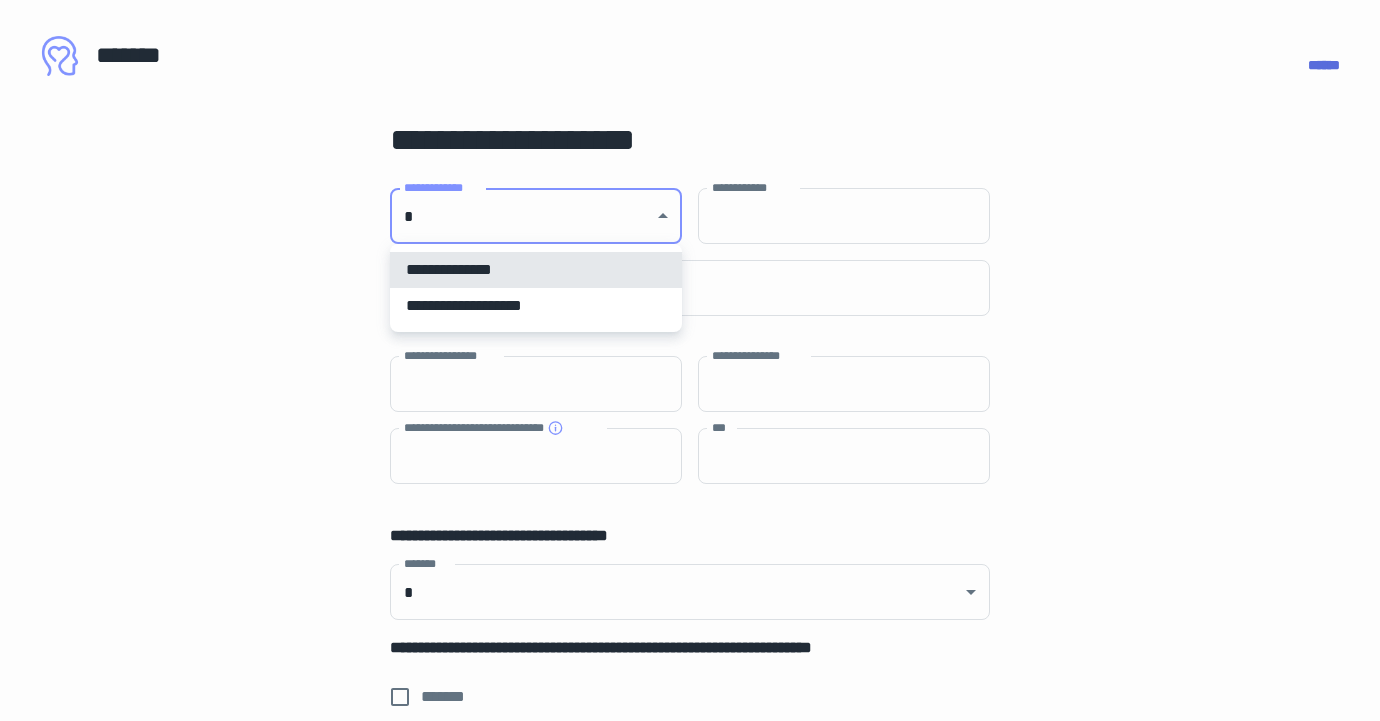 click on "**********" at bounding box center [690, 360] 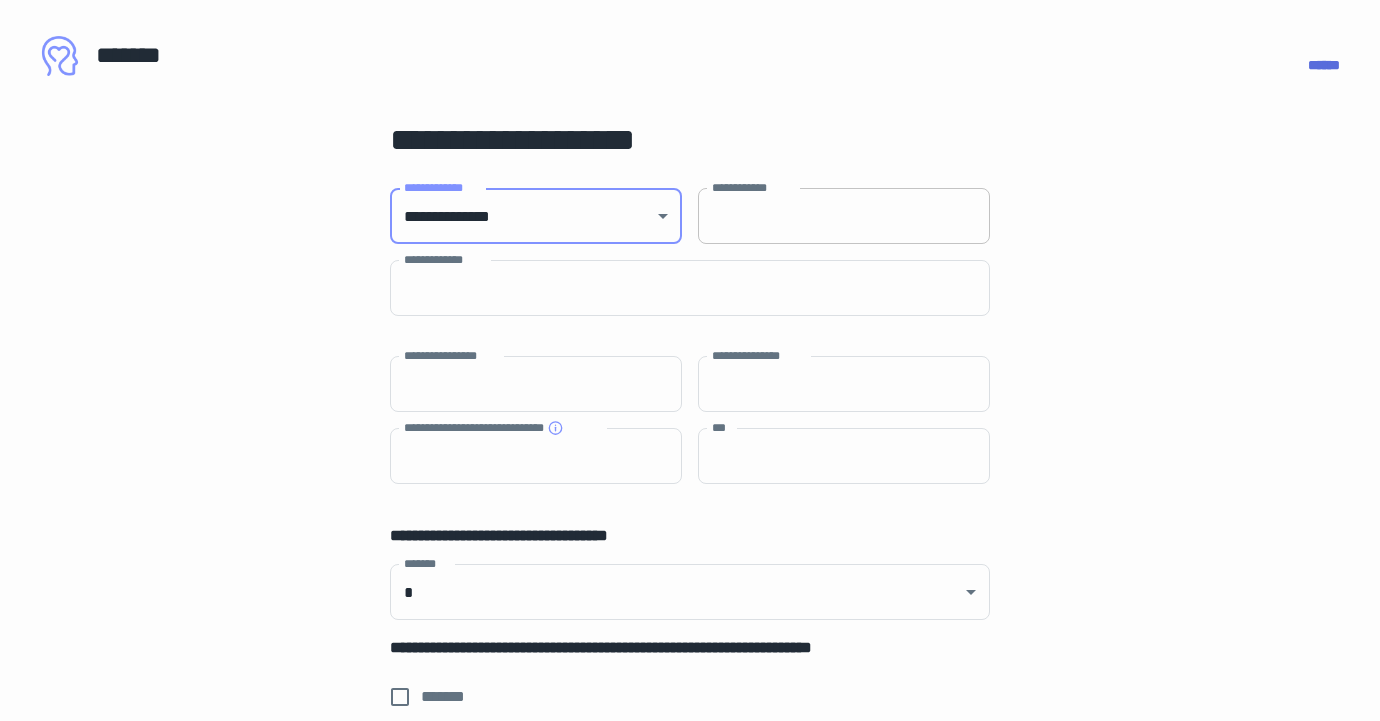 type on "**********" 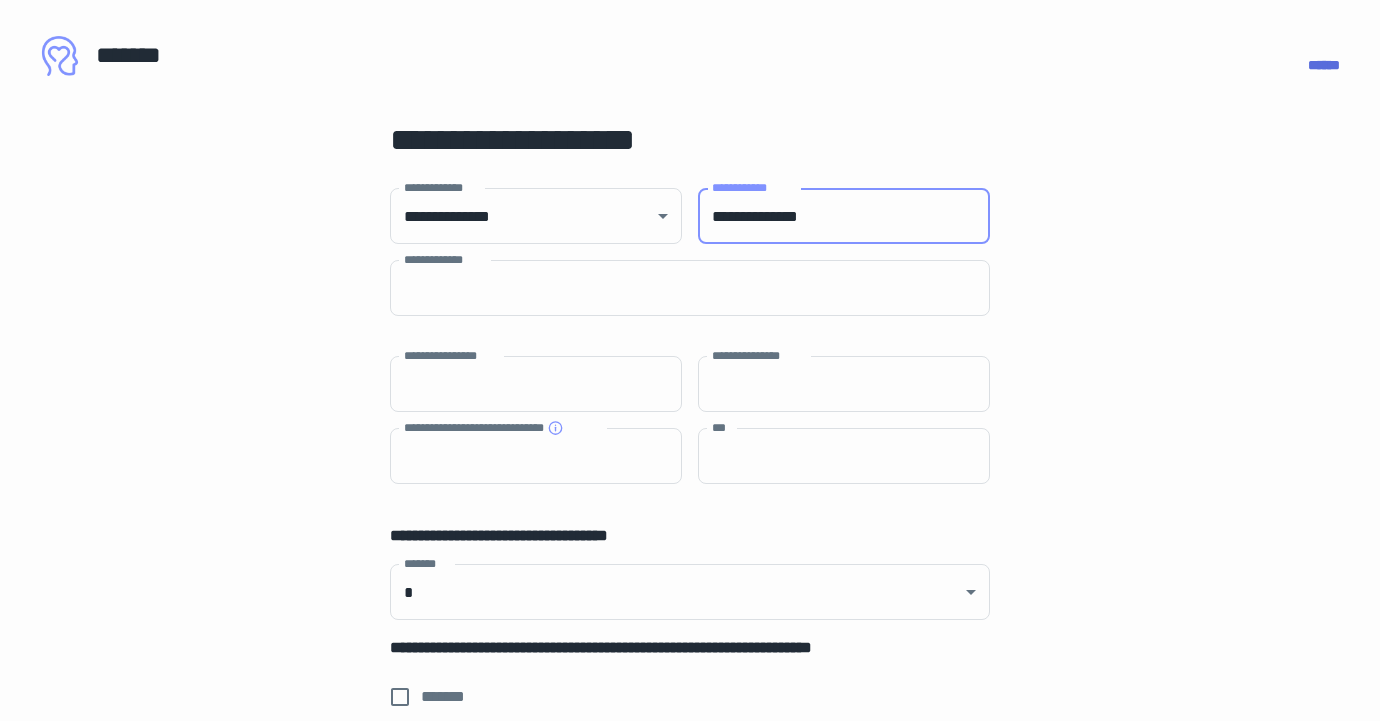 click on "**********" at bounding box center [844, 216] 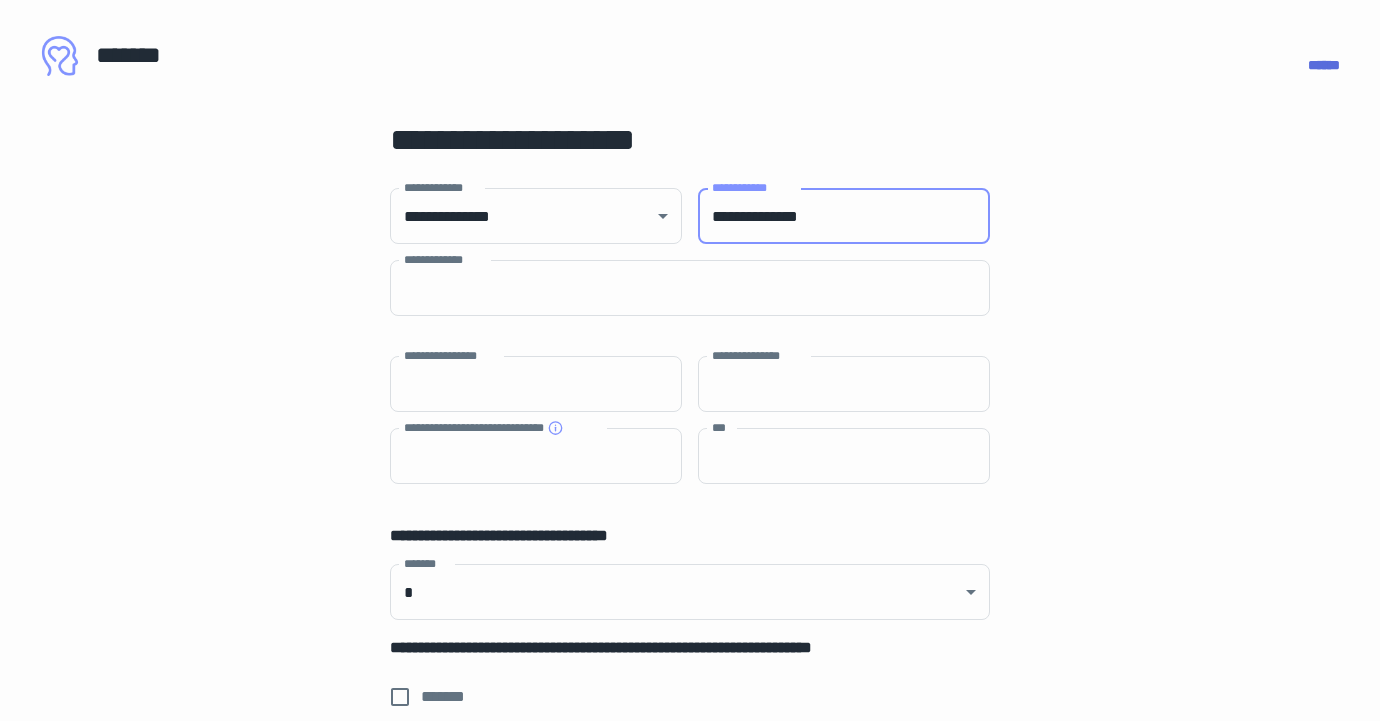 type on "**********" 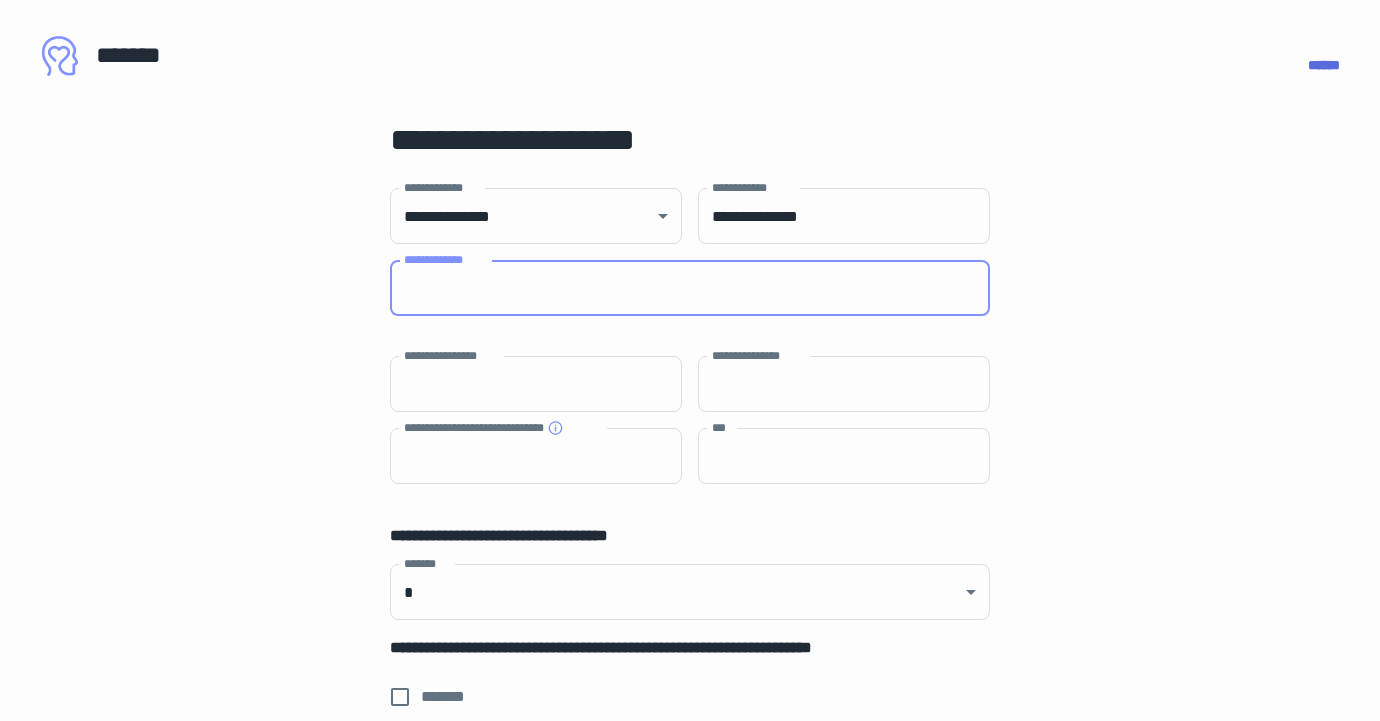 click on "**********" at bounding box center (690, 288) 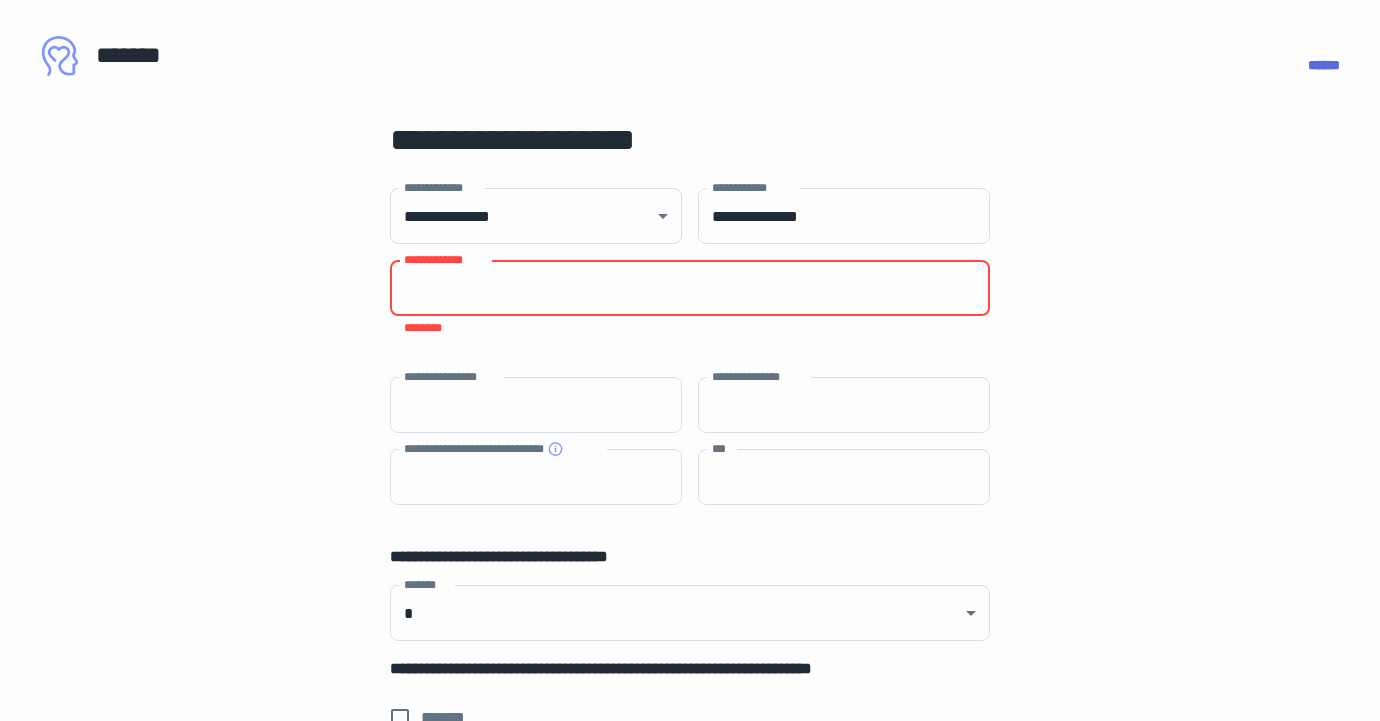 paste on "**********" 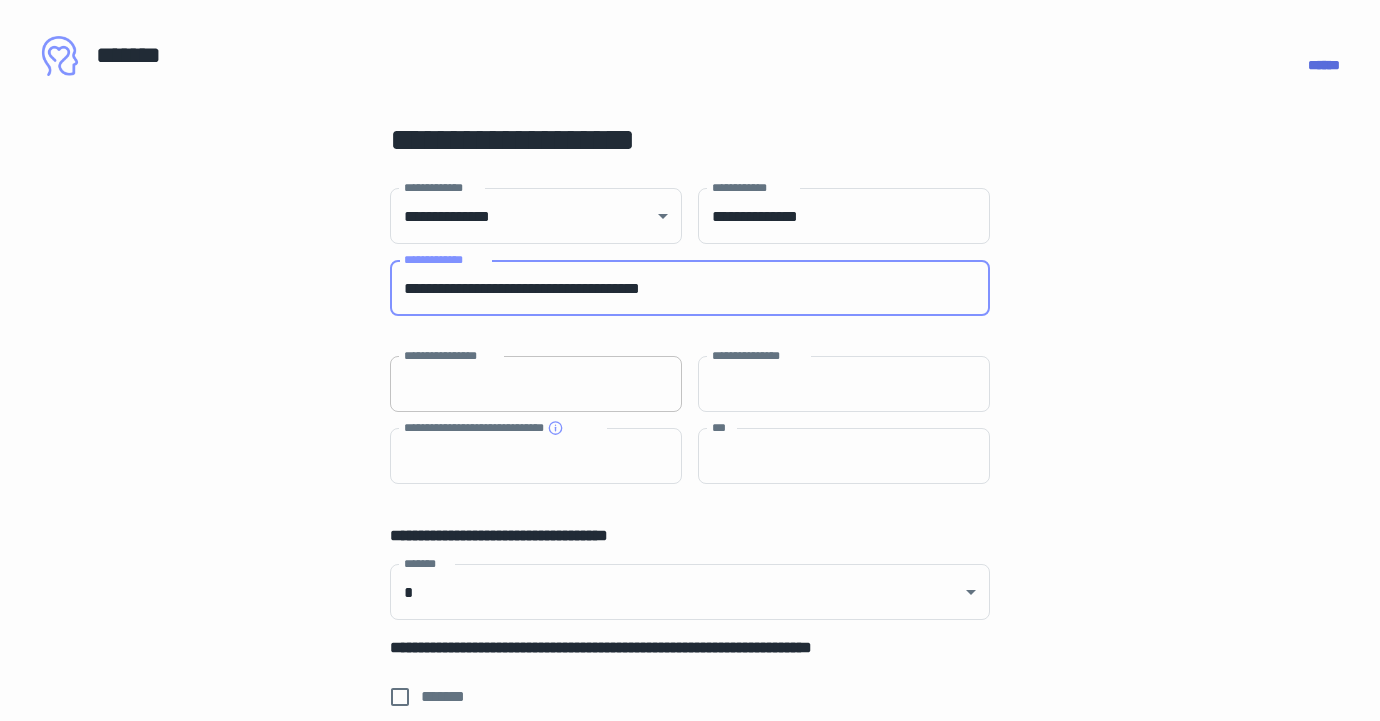 type on "**********" 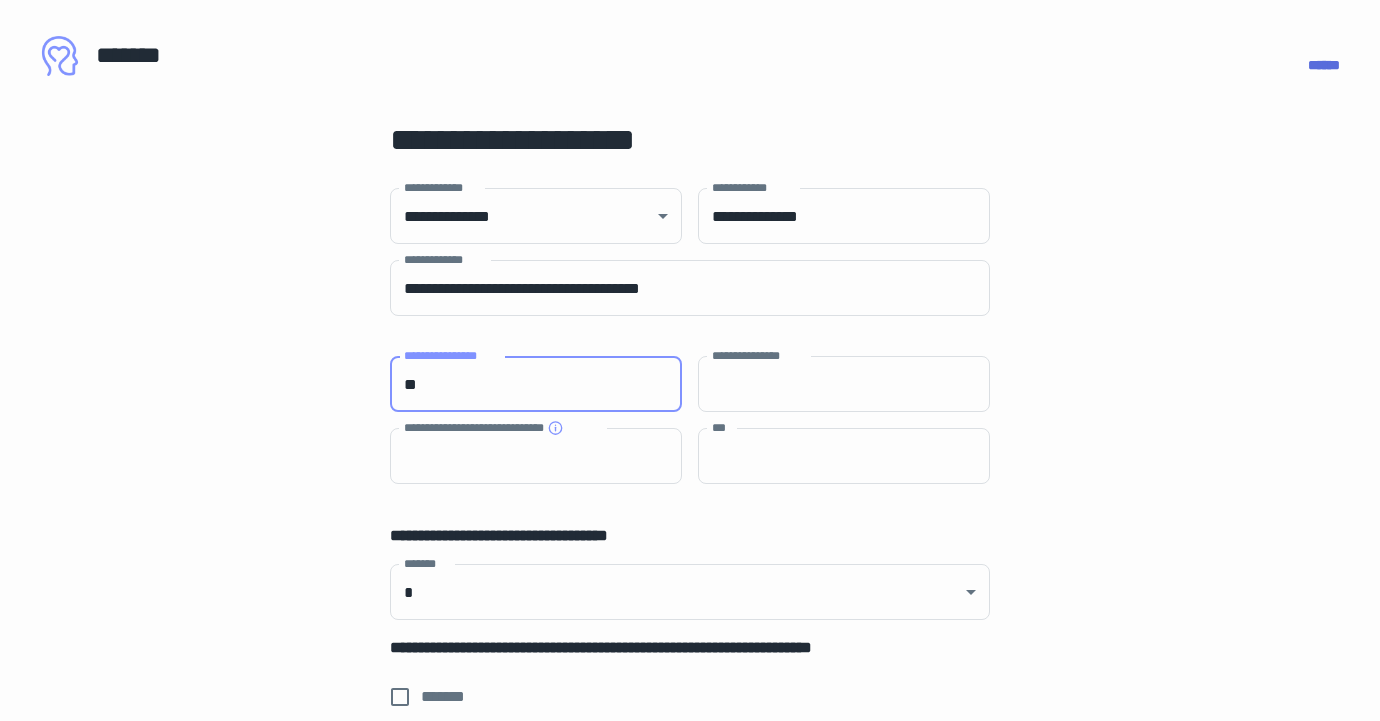 type on "**" 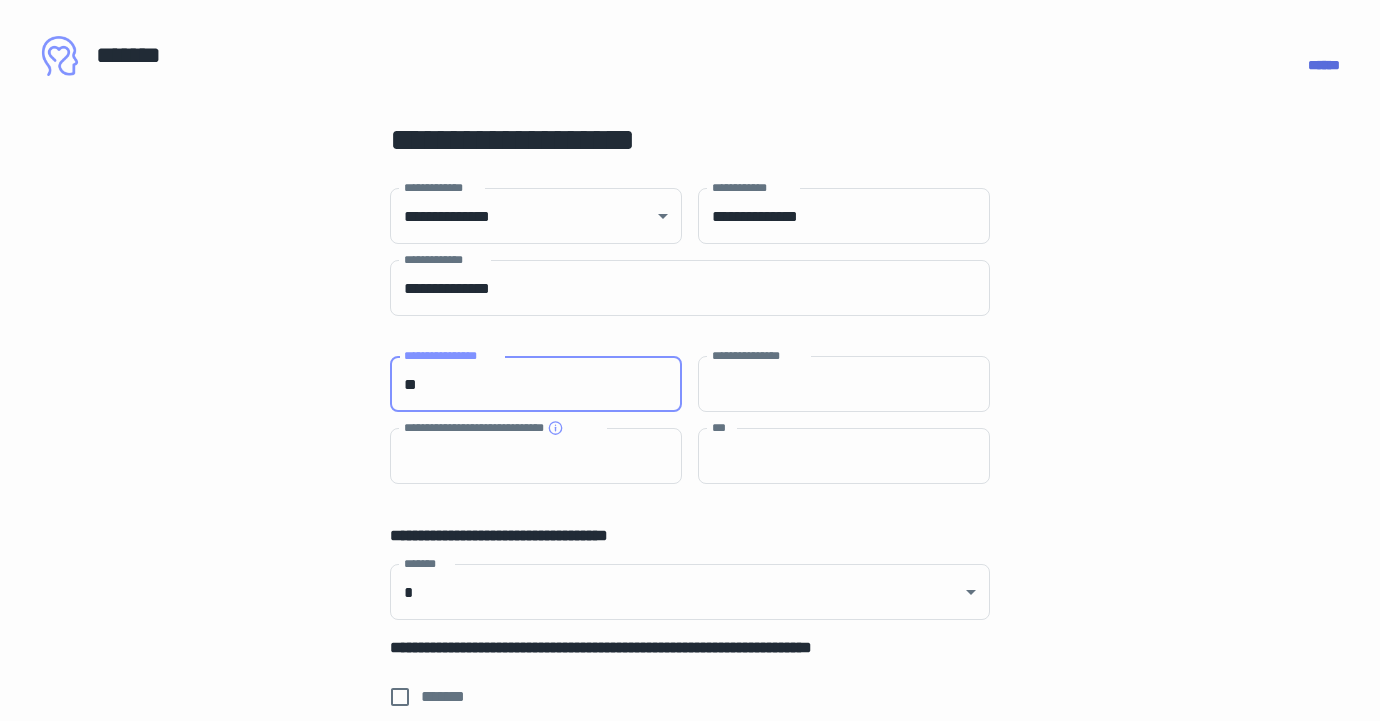 type on "********" 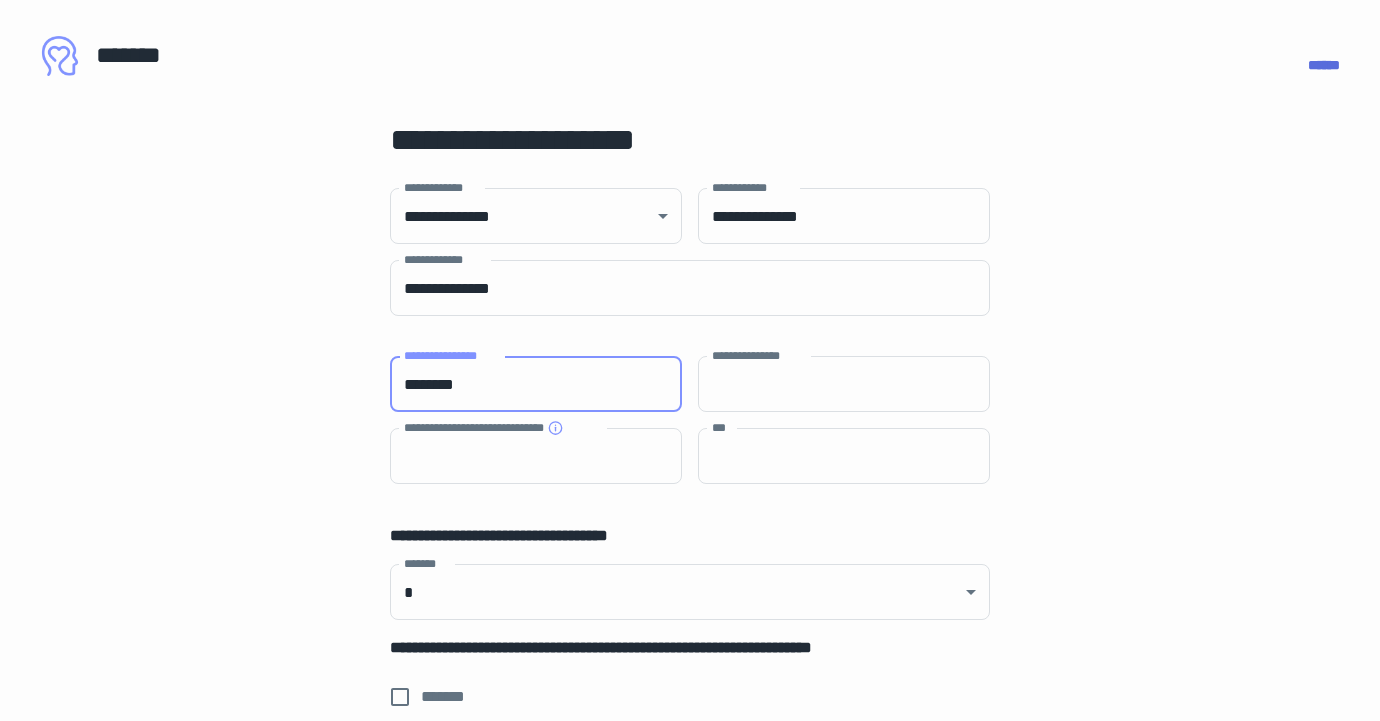type on "*****" 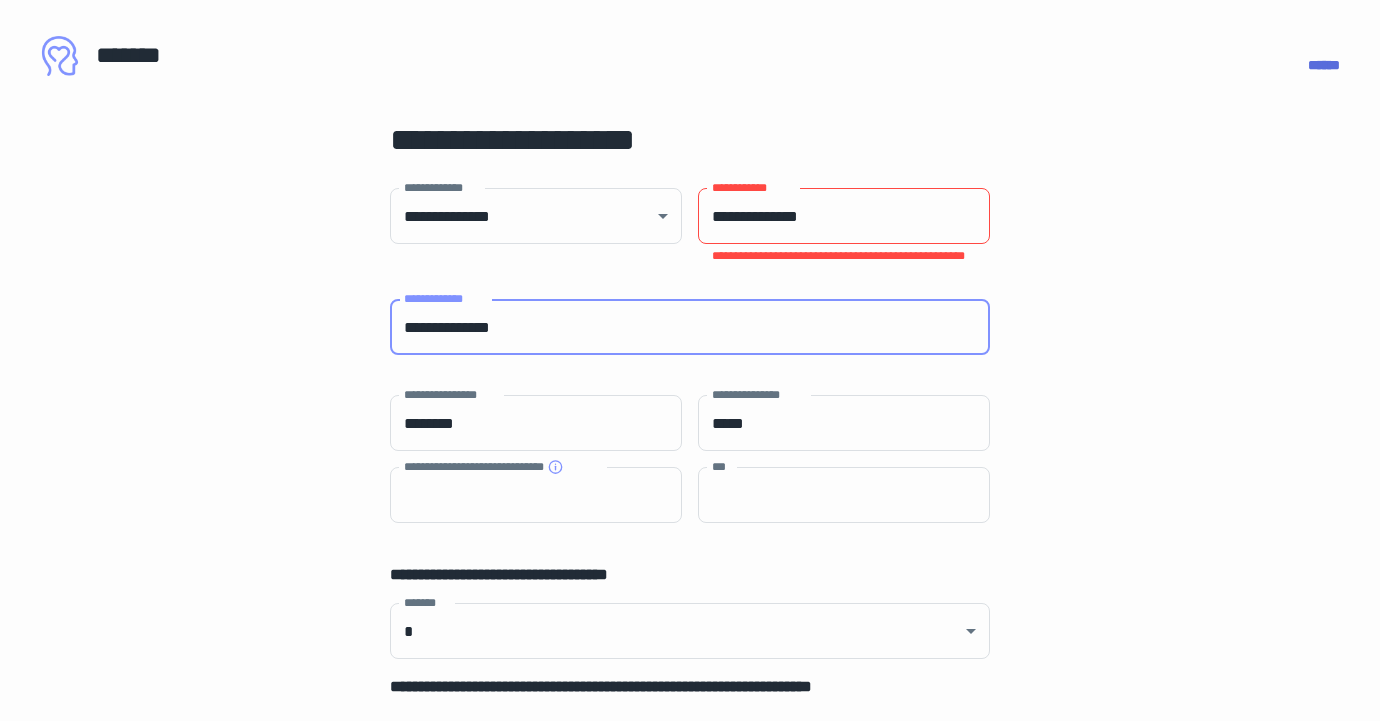 drag, startPoint x: 604, startPoint y: 331, endPoint x: 365, endPoint y: 320, distance: 239.253 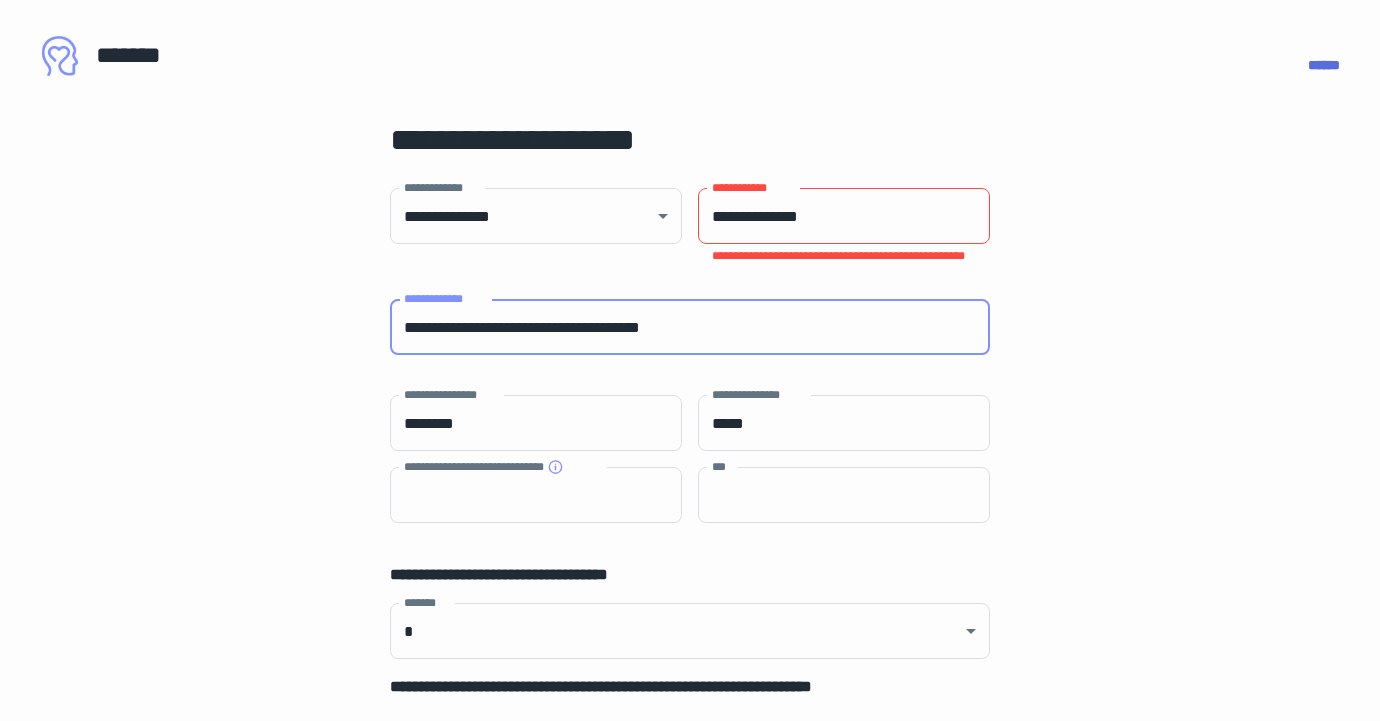 type on "**********" 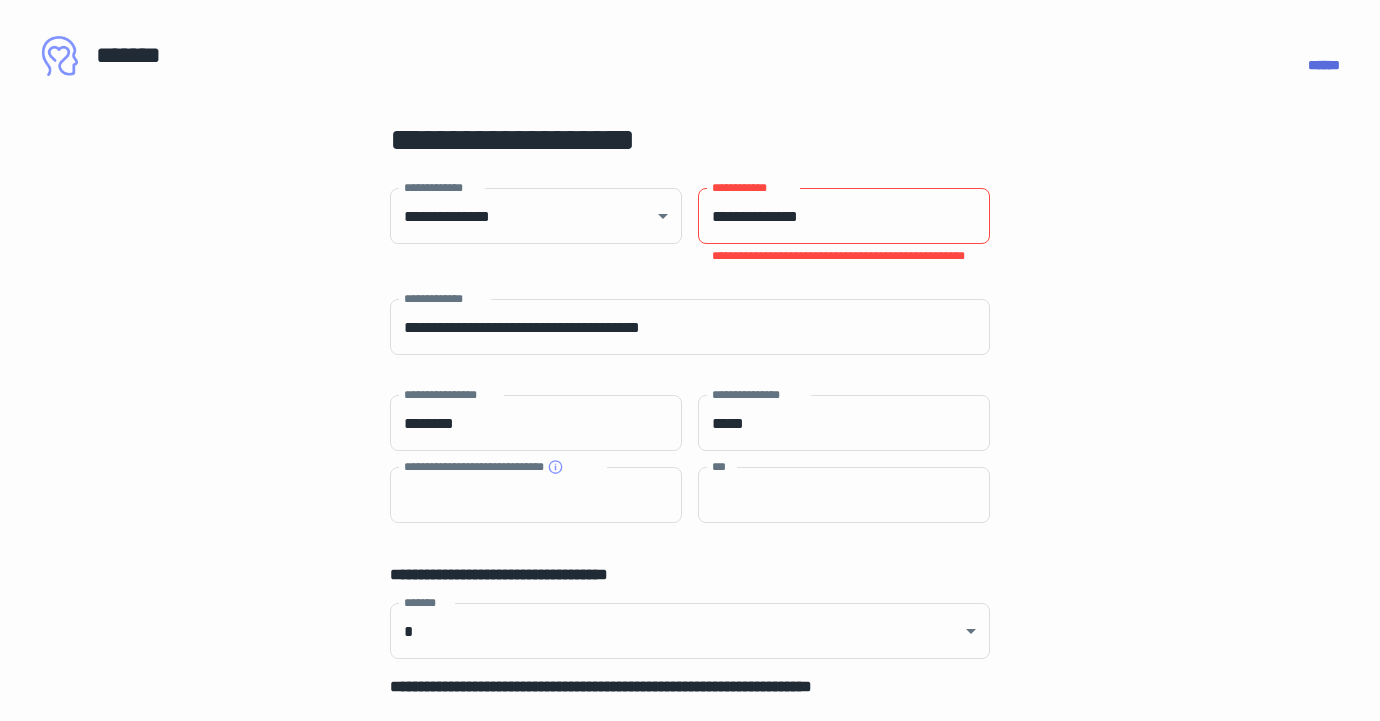 click on "**********" at bounding box center (690, 867) 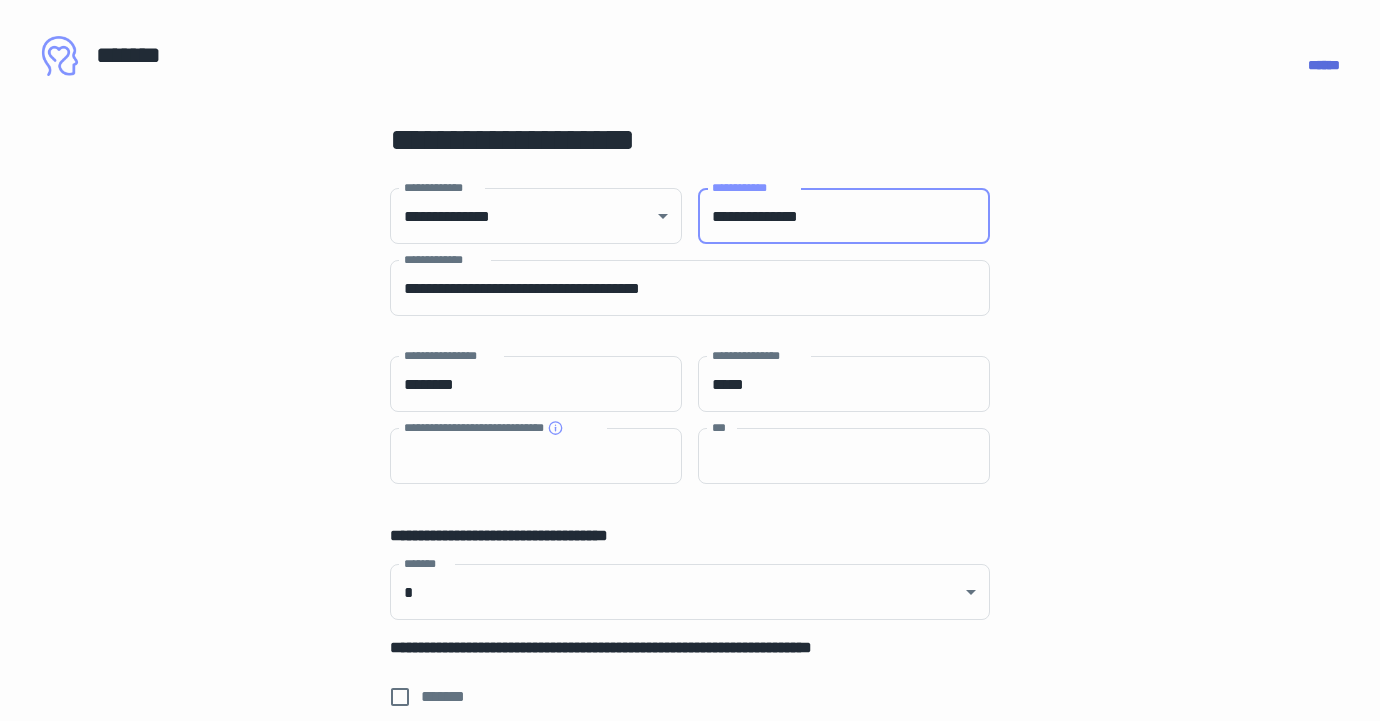 type on "**********" 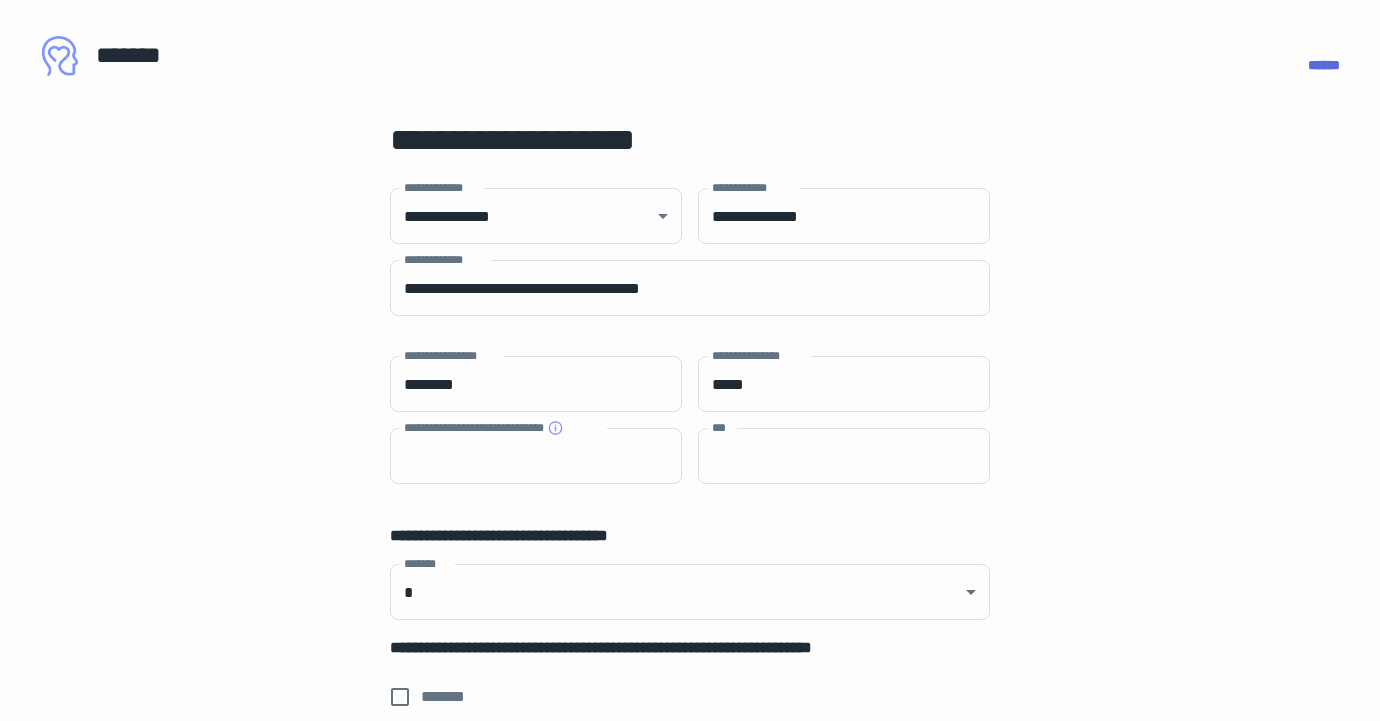 click on "**********" at bounding box center [690, 847] 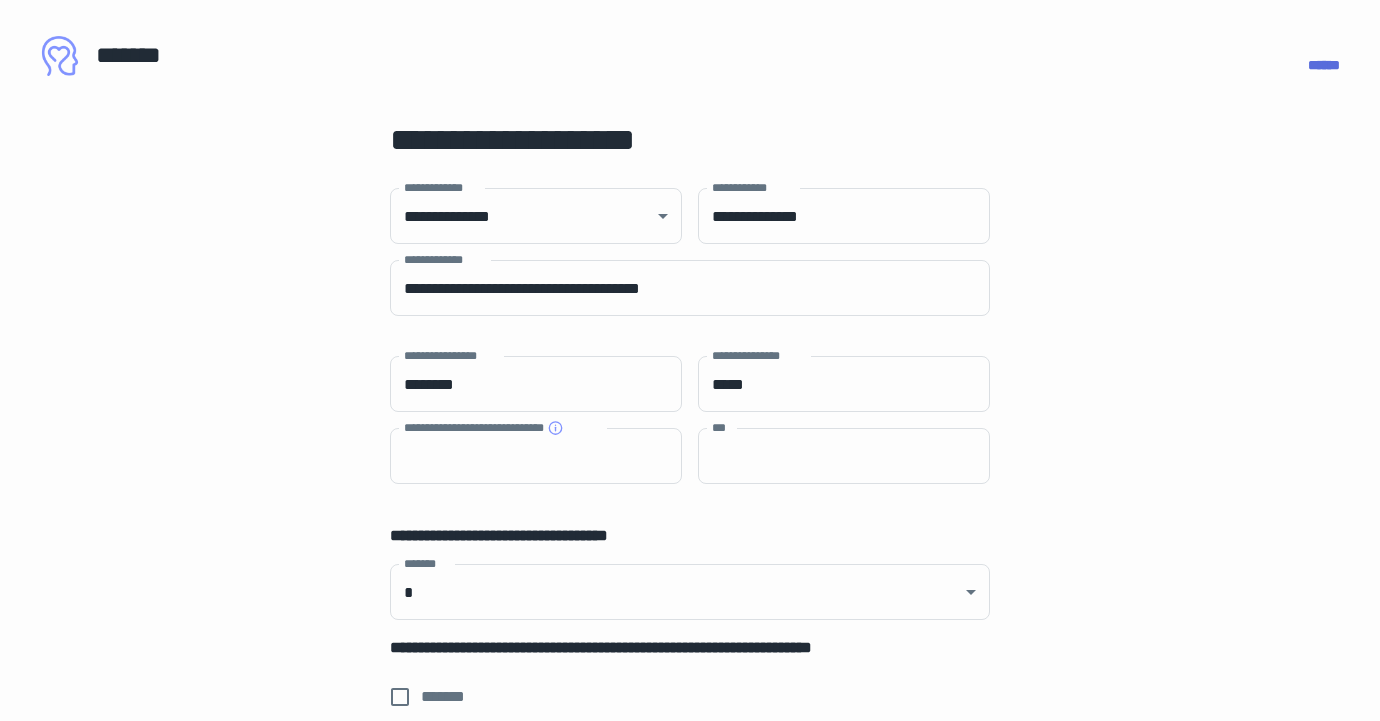 click on "**********" at bounding box center (690, 847) 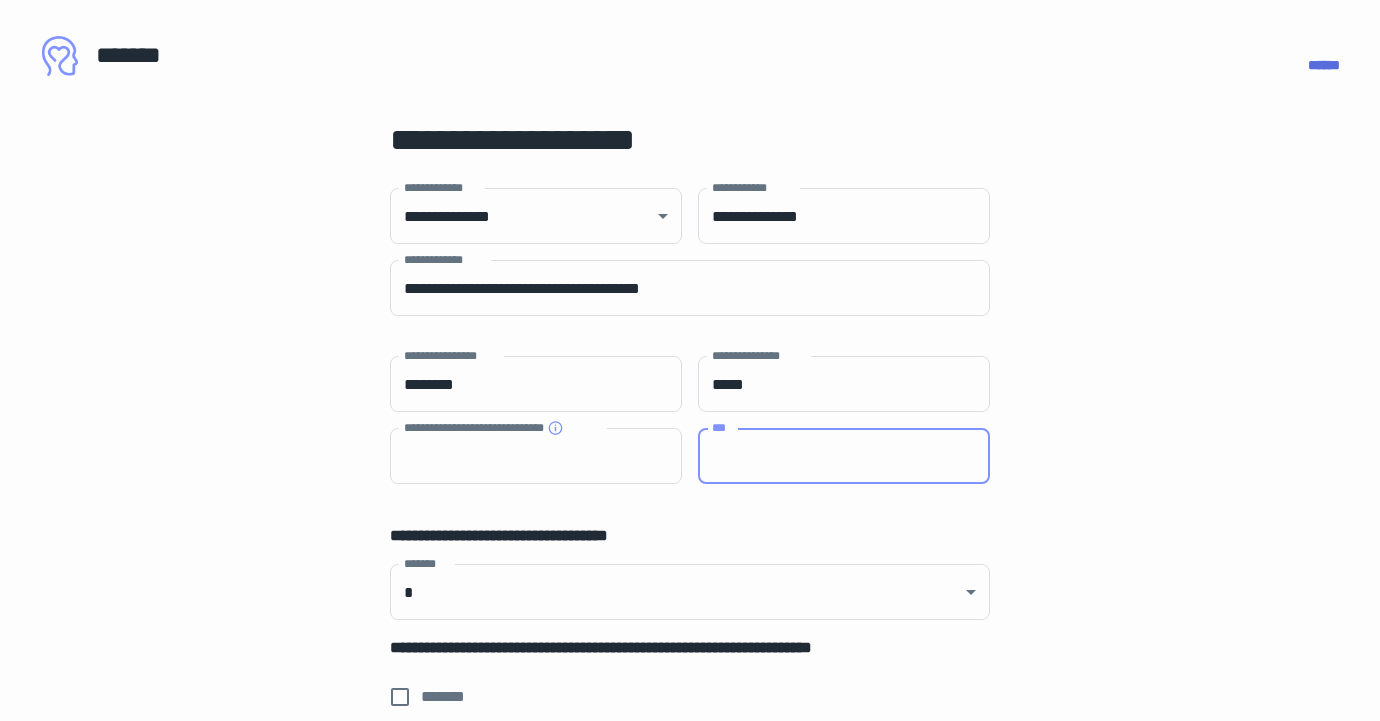 click on "***" at bounding box center (844, 456) 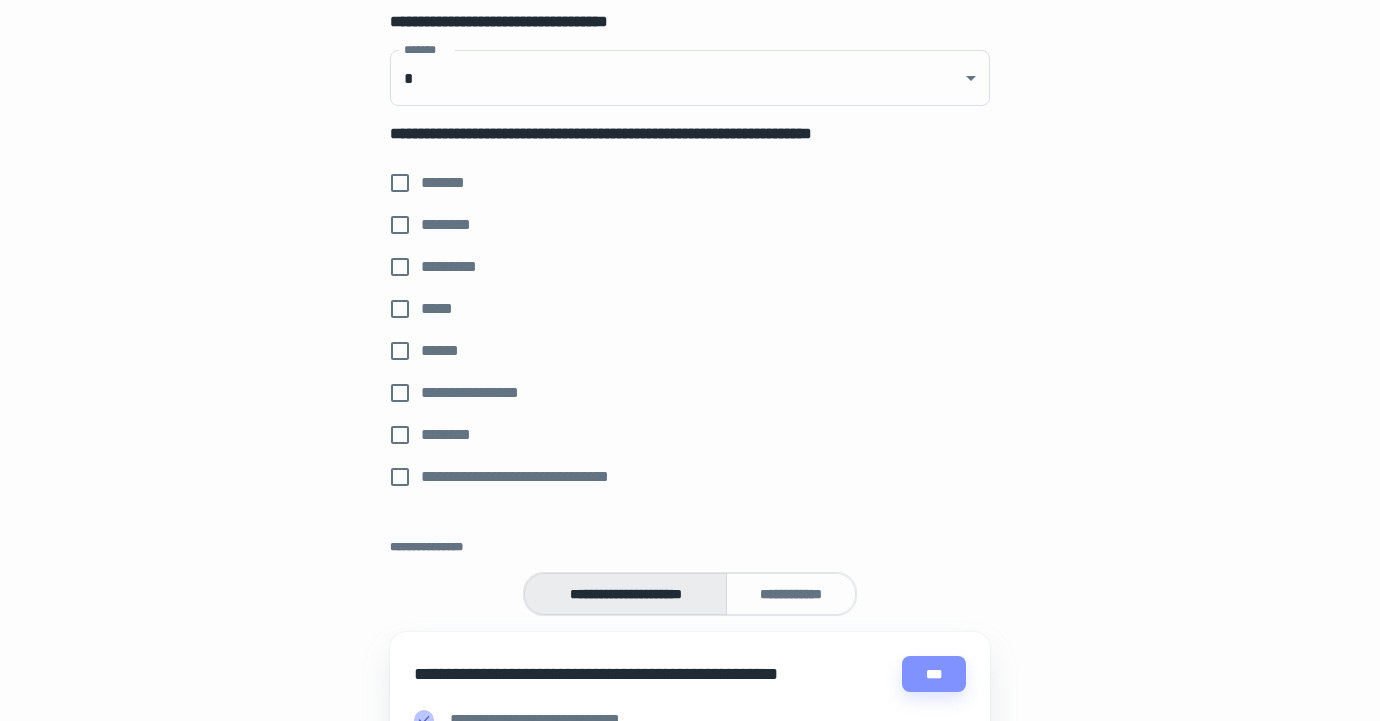 scroll, scrollTop: 515, scrollLeft: 1, axis: both 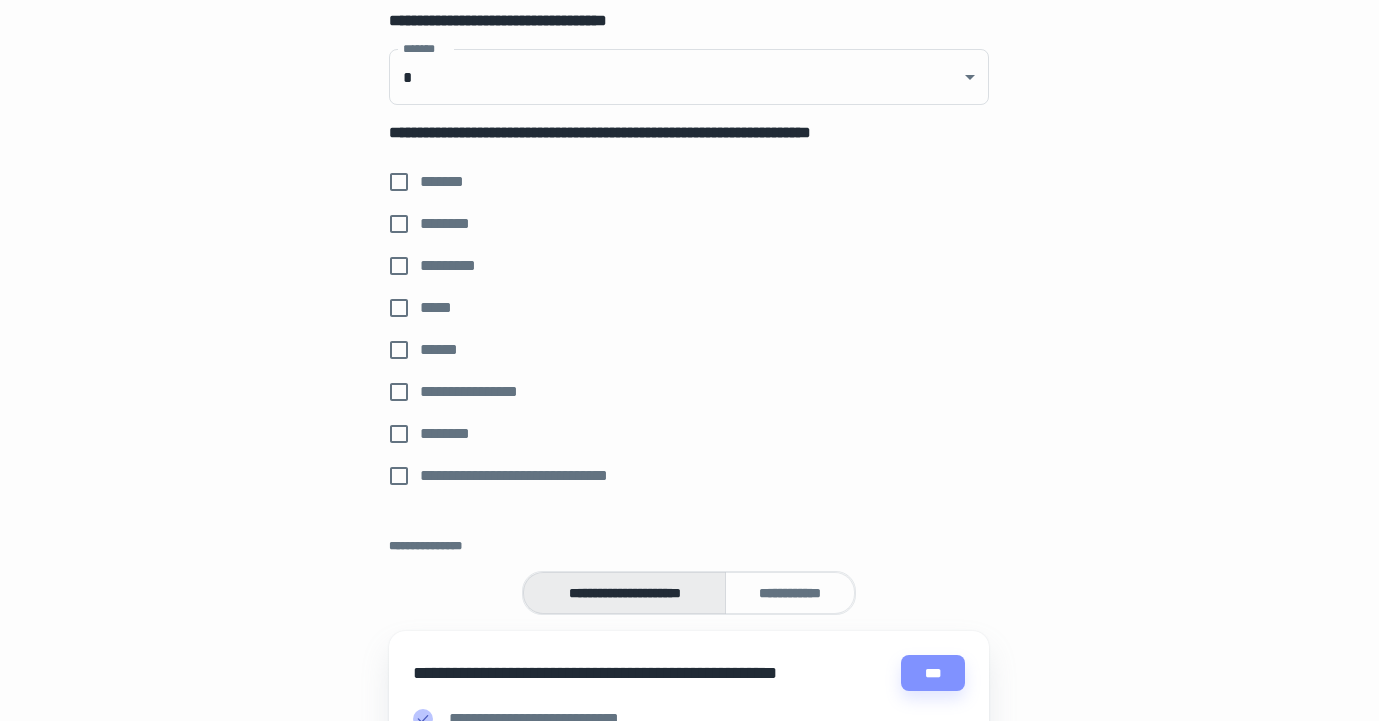 type on "**********" 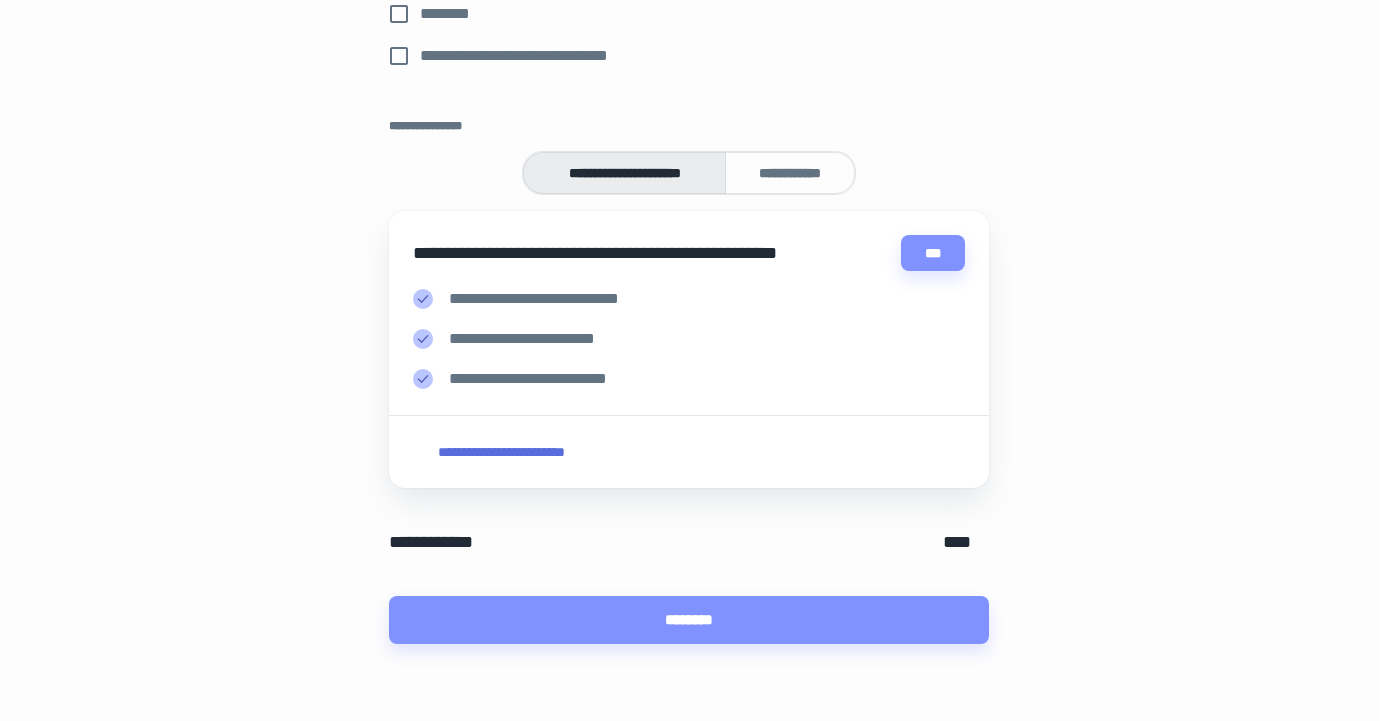 scroll, scrollTop: 939, scrollLeft: 1, axis: both 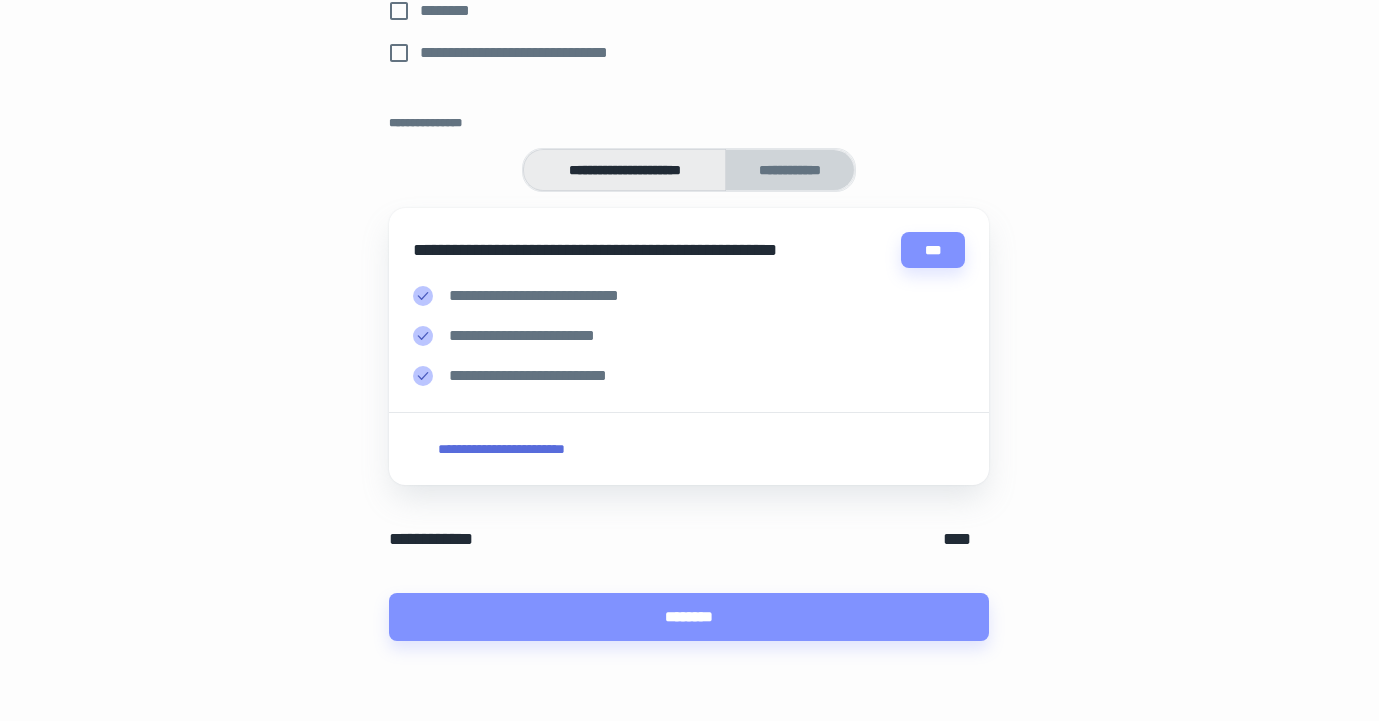 click on "**********" at bounding box center (790, 170) 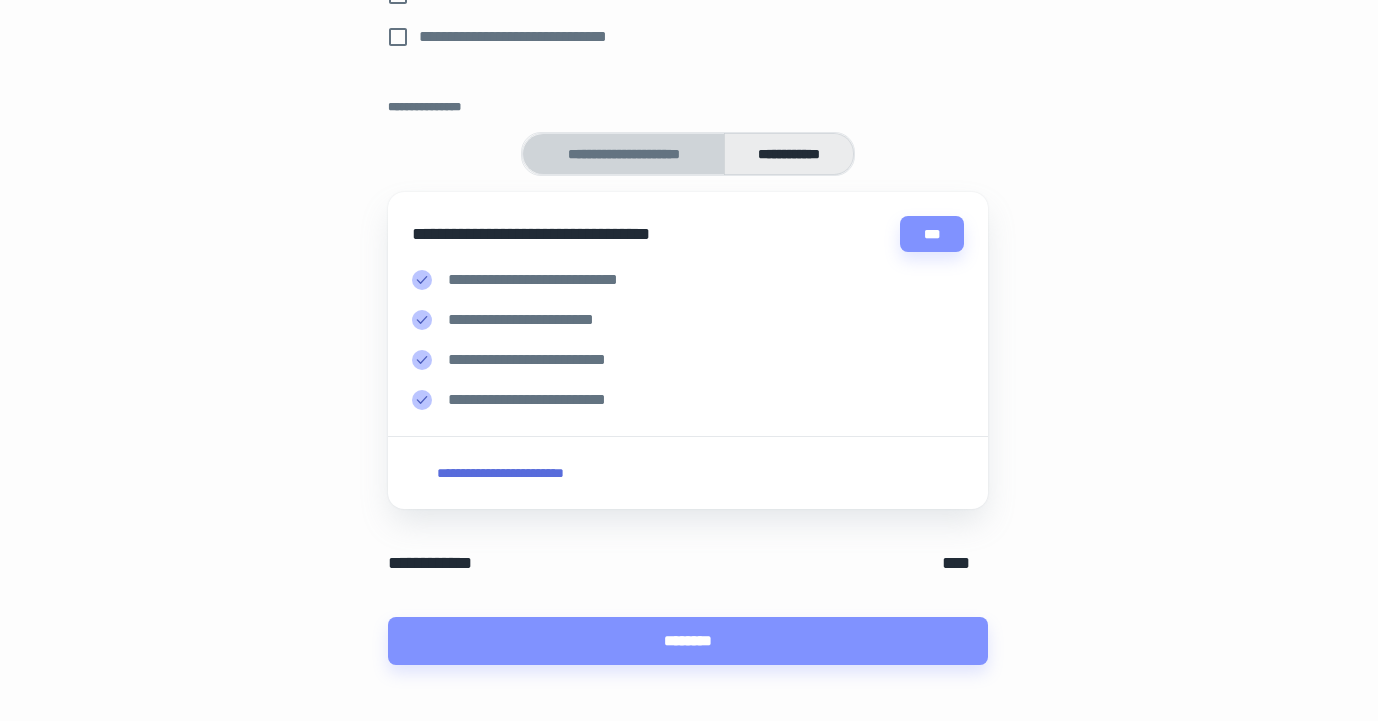 click on "**********" at bounding box center (623, 154) 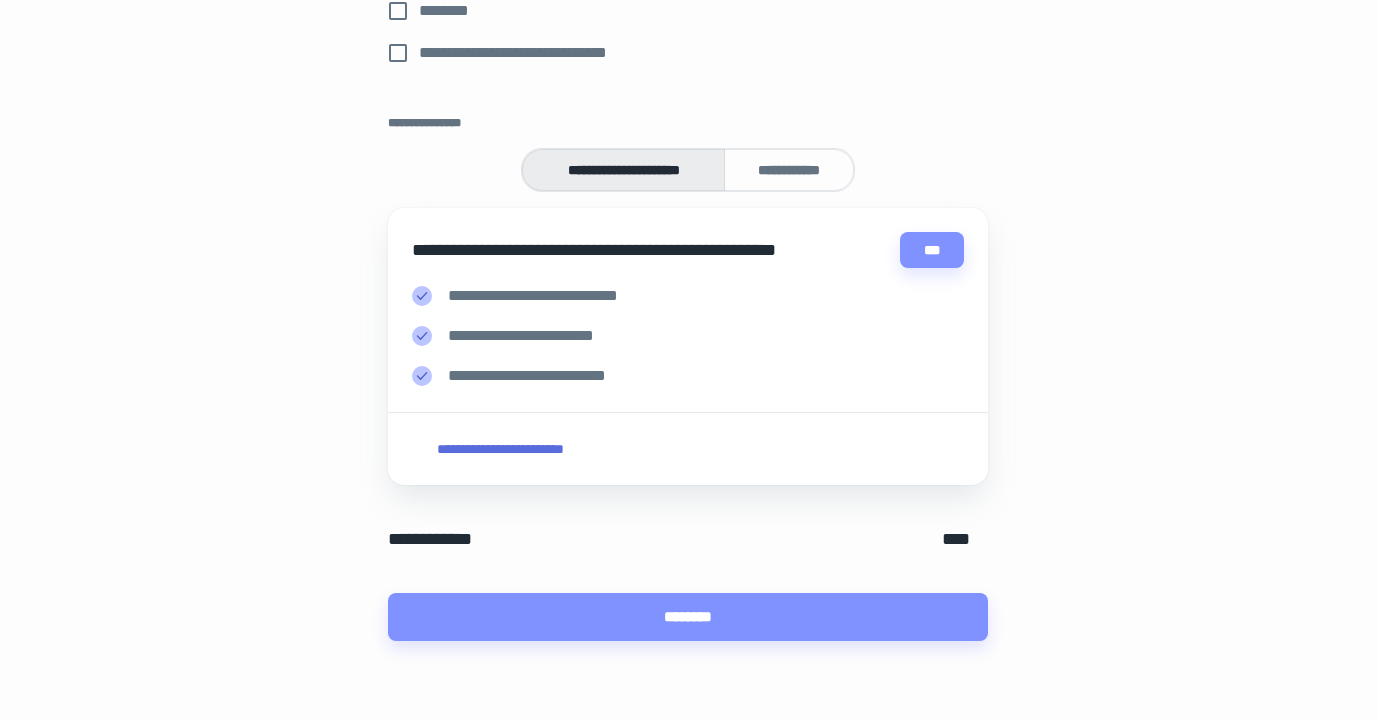 click on "**********" at bounding box center [789, 170] 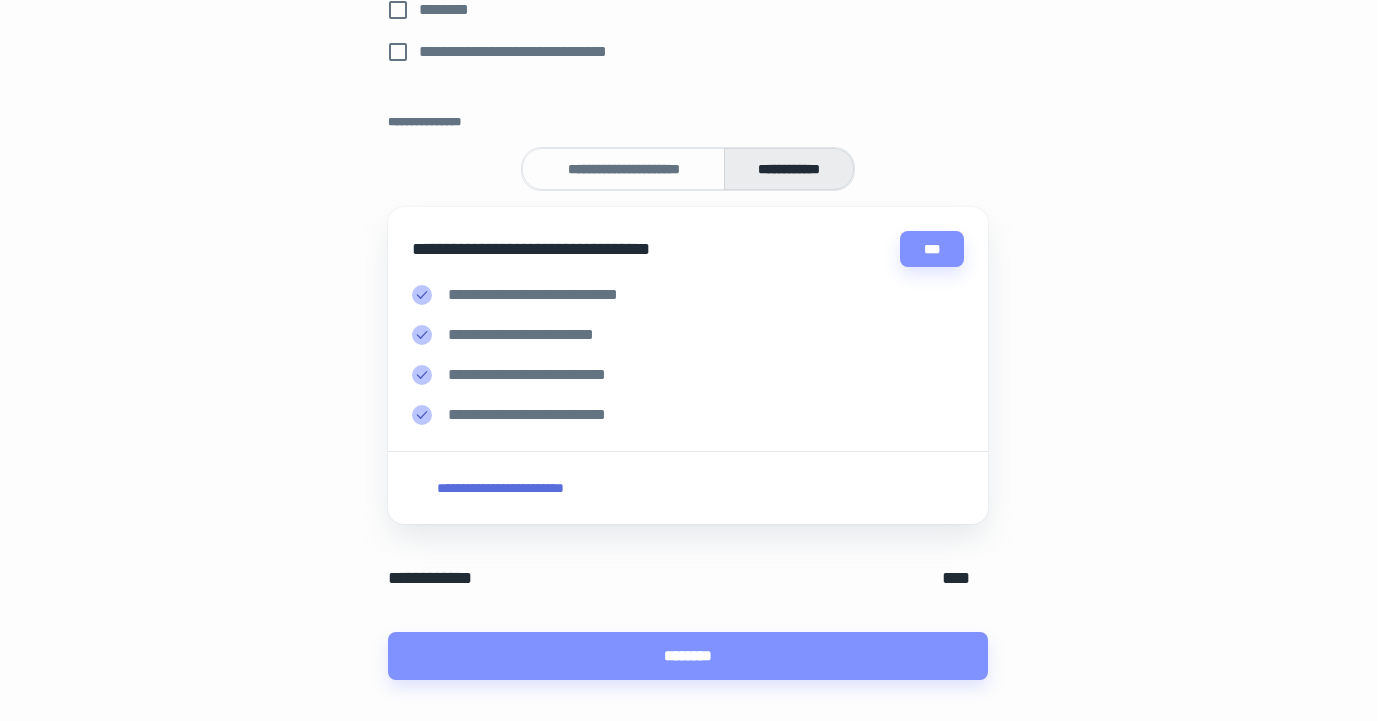 scroll, scrollTop: 979, scrollLeft: 2, axis: both 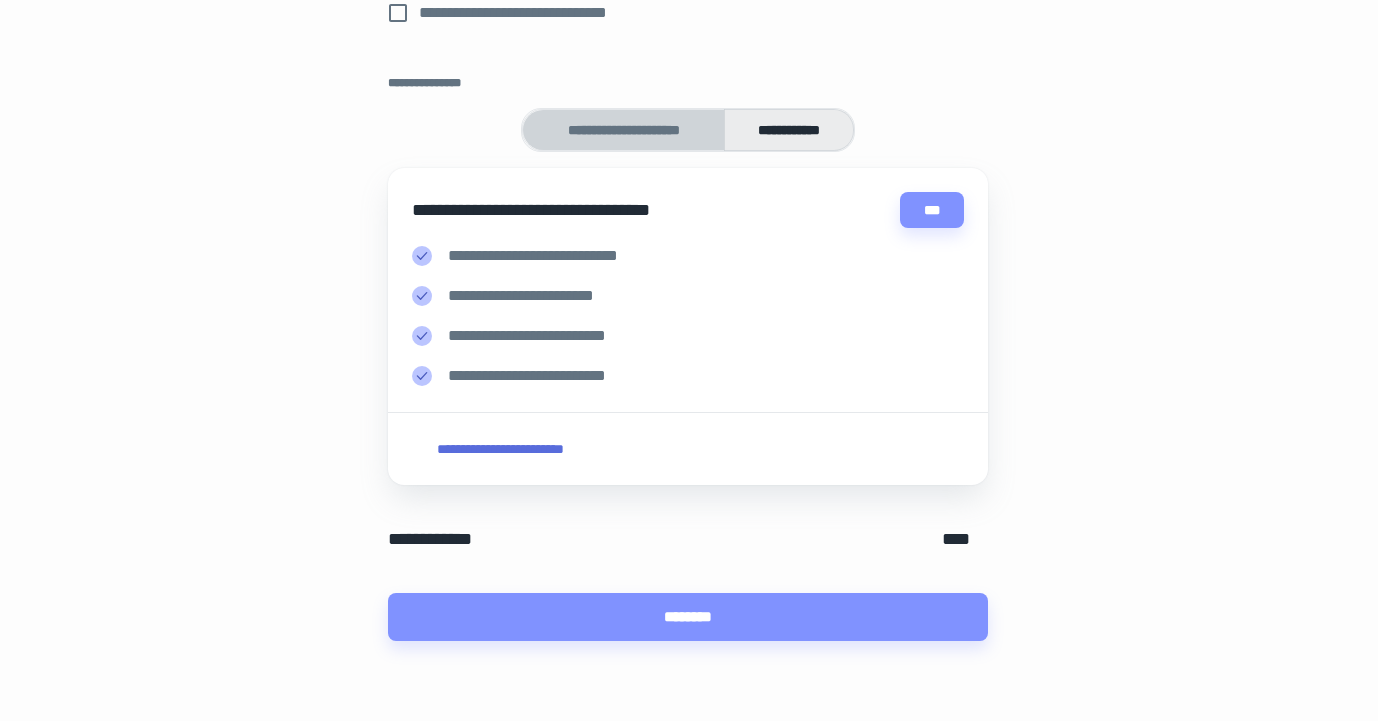 click on "**********" at bounding box center [623, 130] 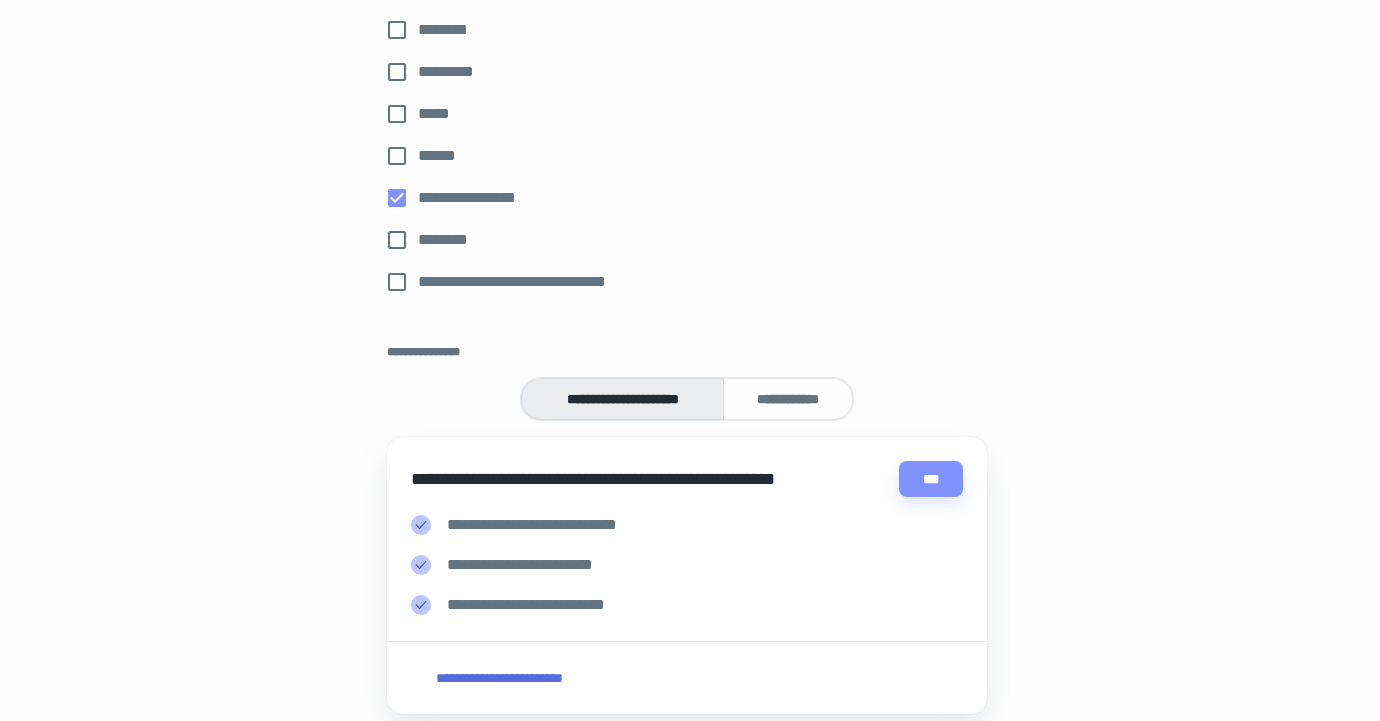 scroll, scrollTop: 939, scrollLeft: 3, axis: both 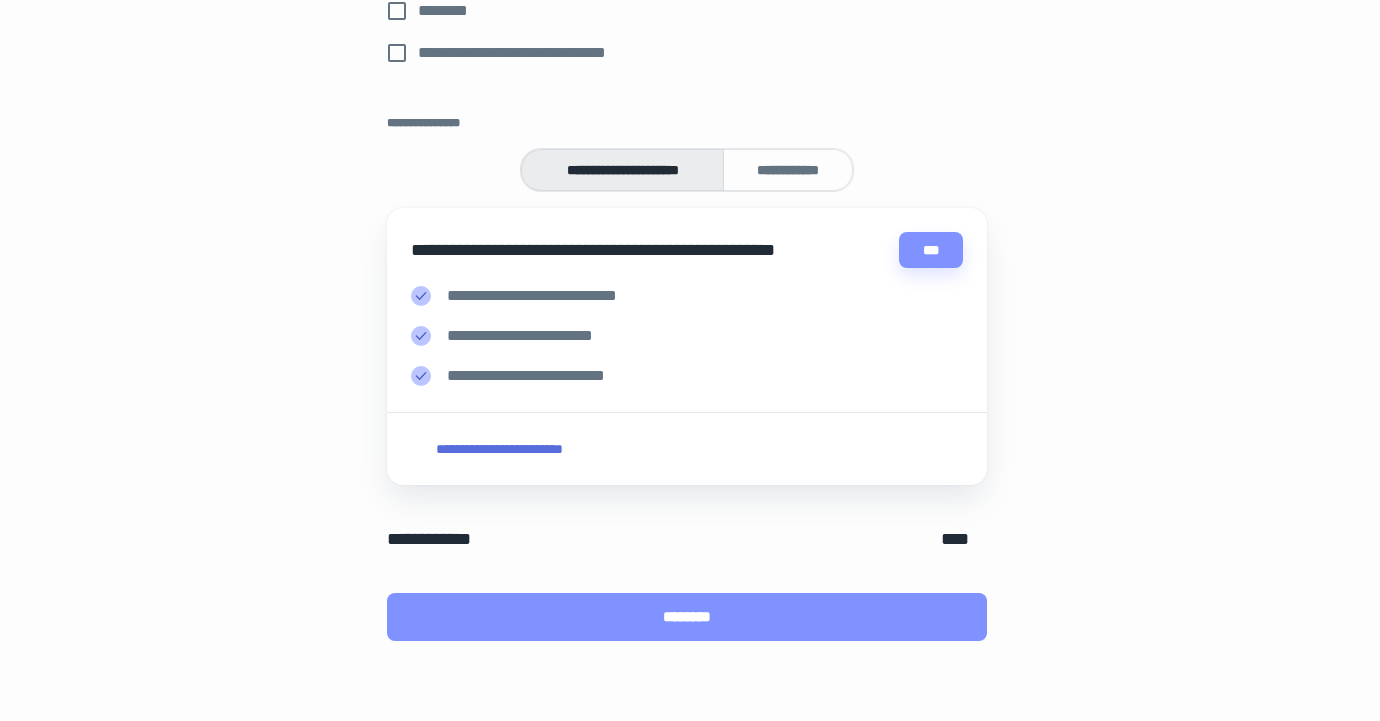 click on "********" at bounding box center (687, 617) 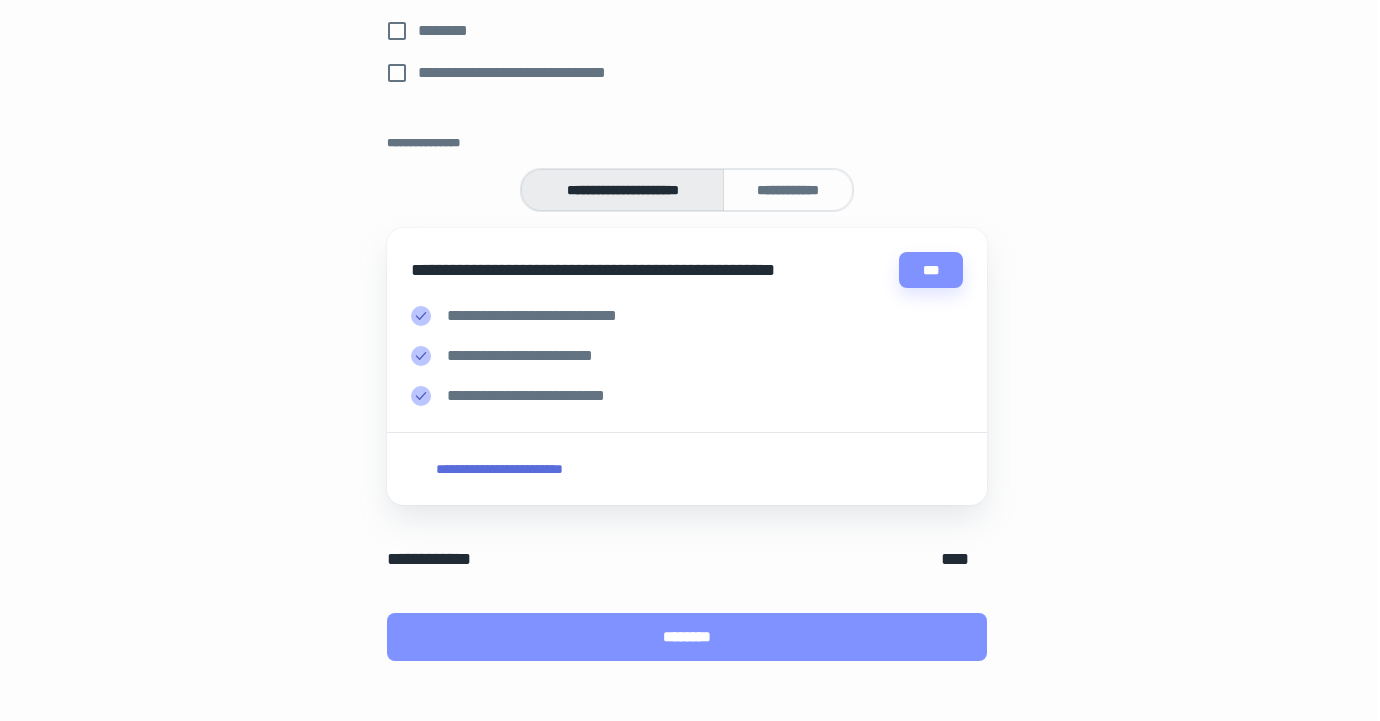 scroll, scrollTop: 960, scrollLeft: 3, axis: both 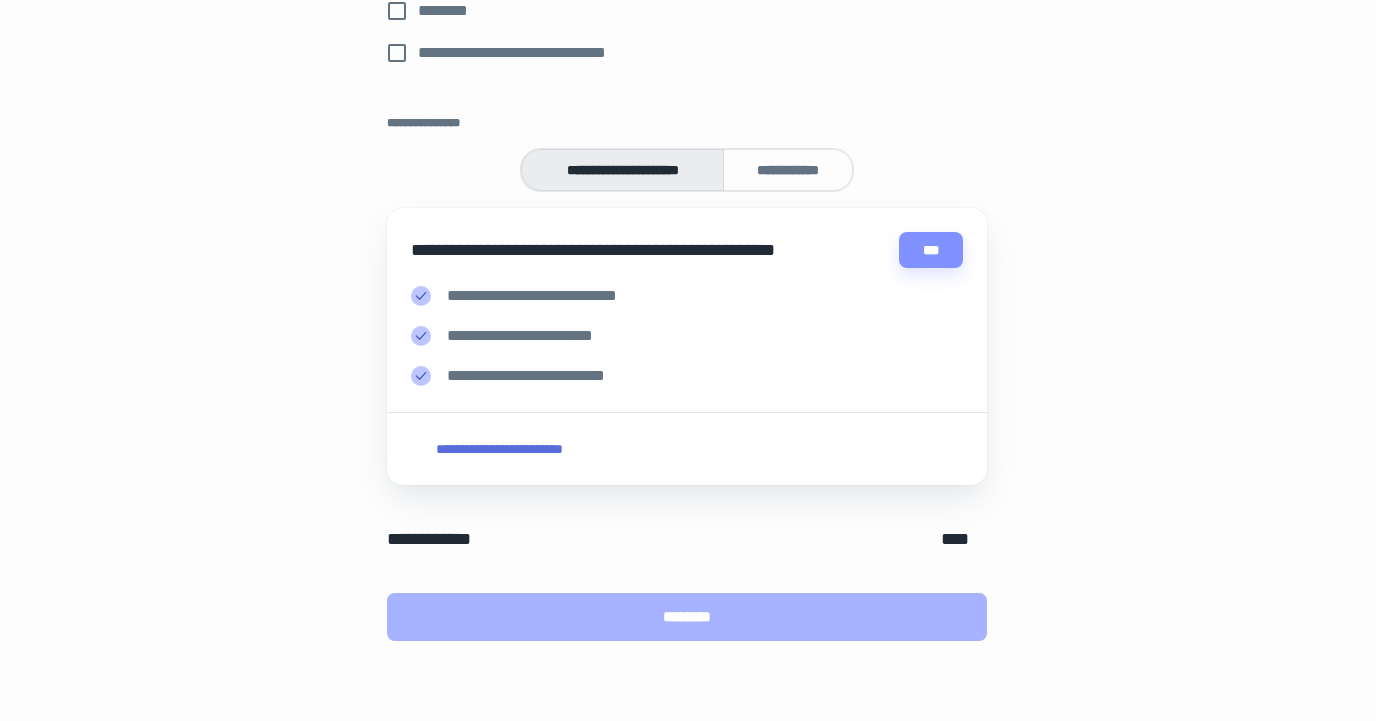 click on "********" at bounding box center (687, 617) 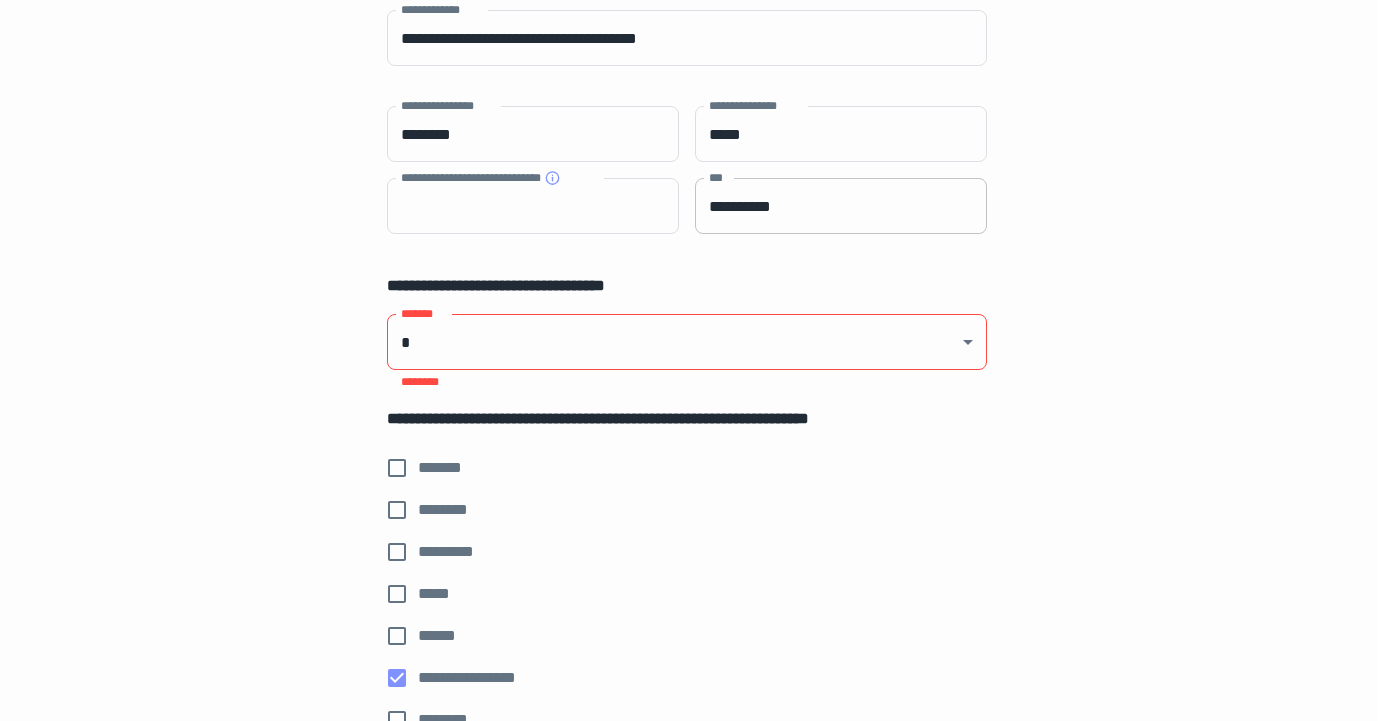 scroll, scrollTop: 266, scrollLeft: 3, axis: both 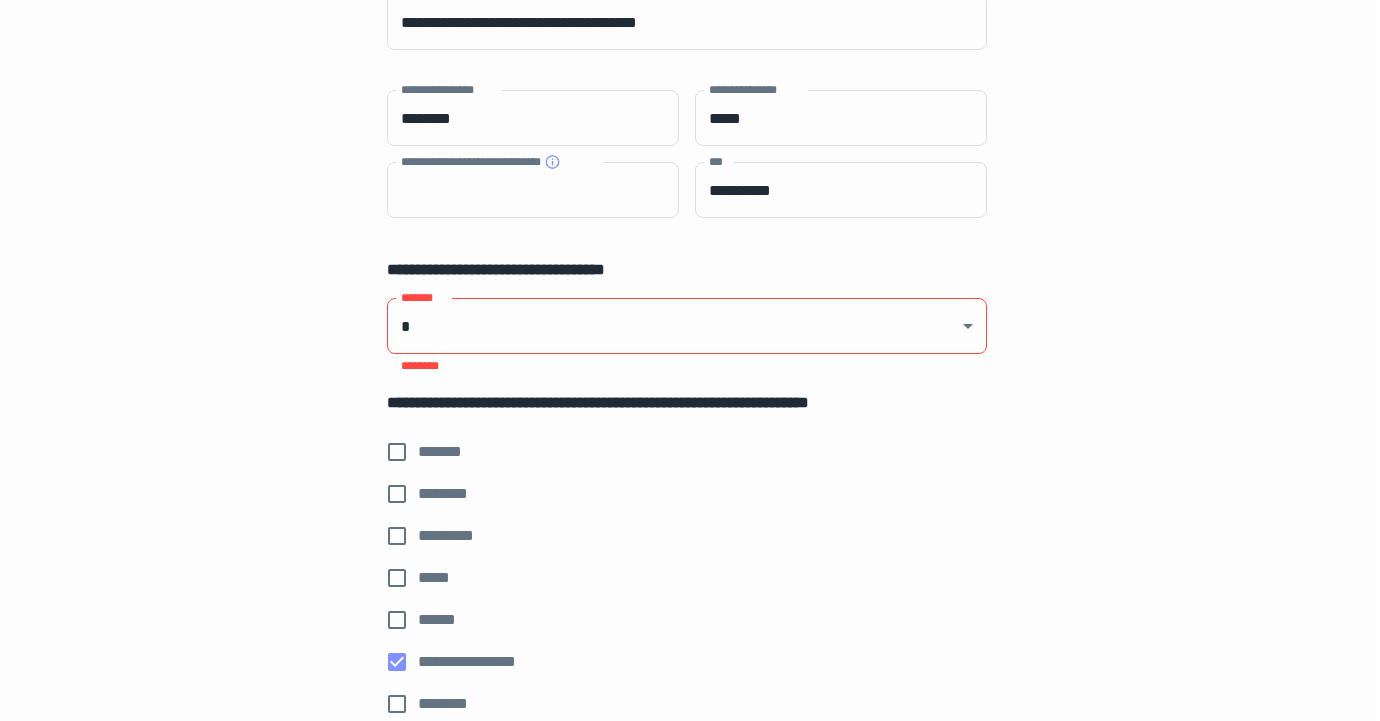 click on "**********" at bounding box center (687, 94) 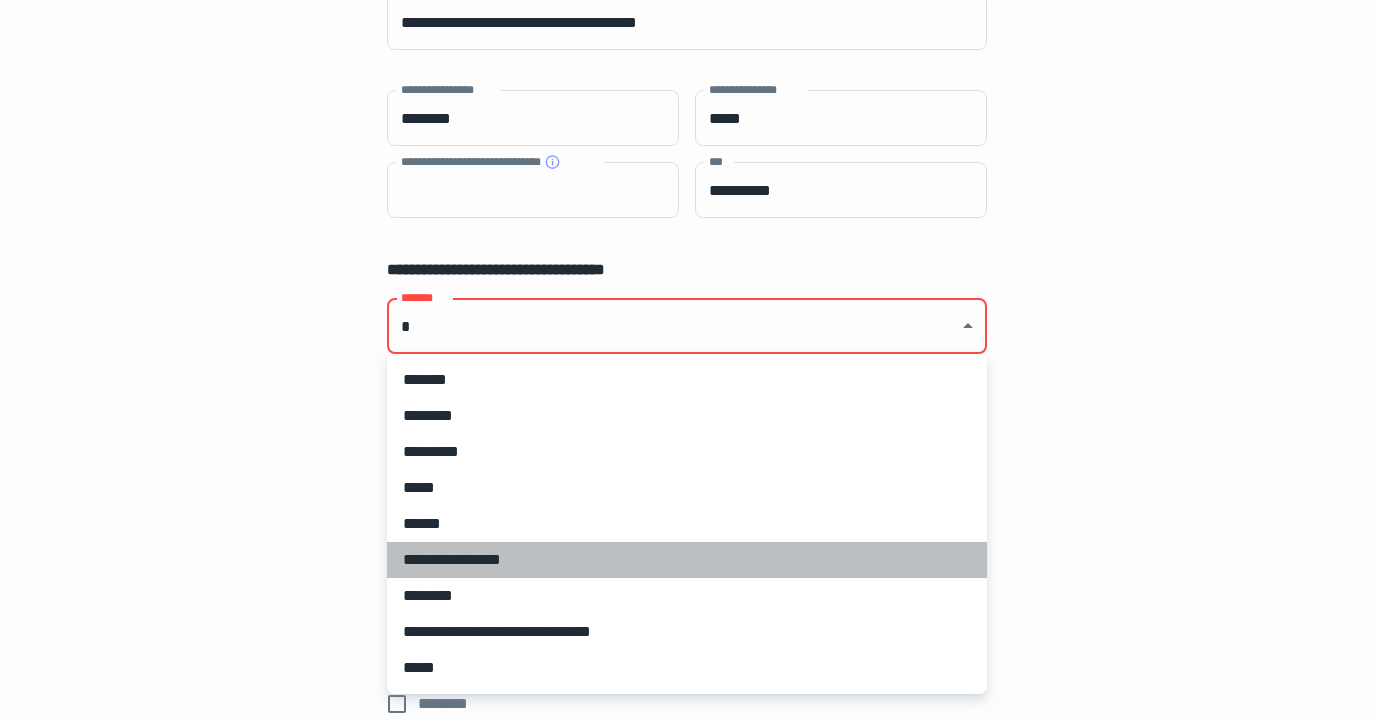 click on "**********" at bounding box center (687, 560) 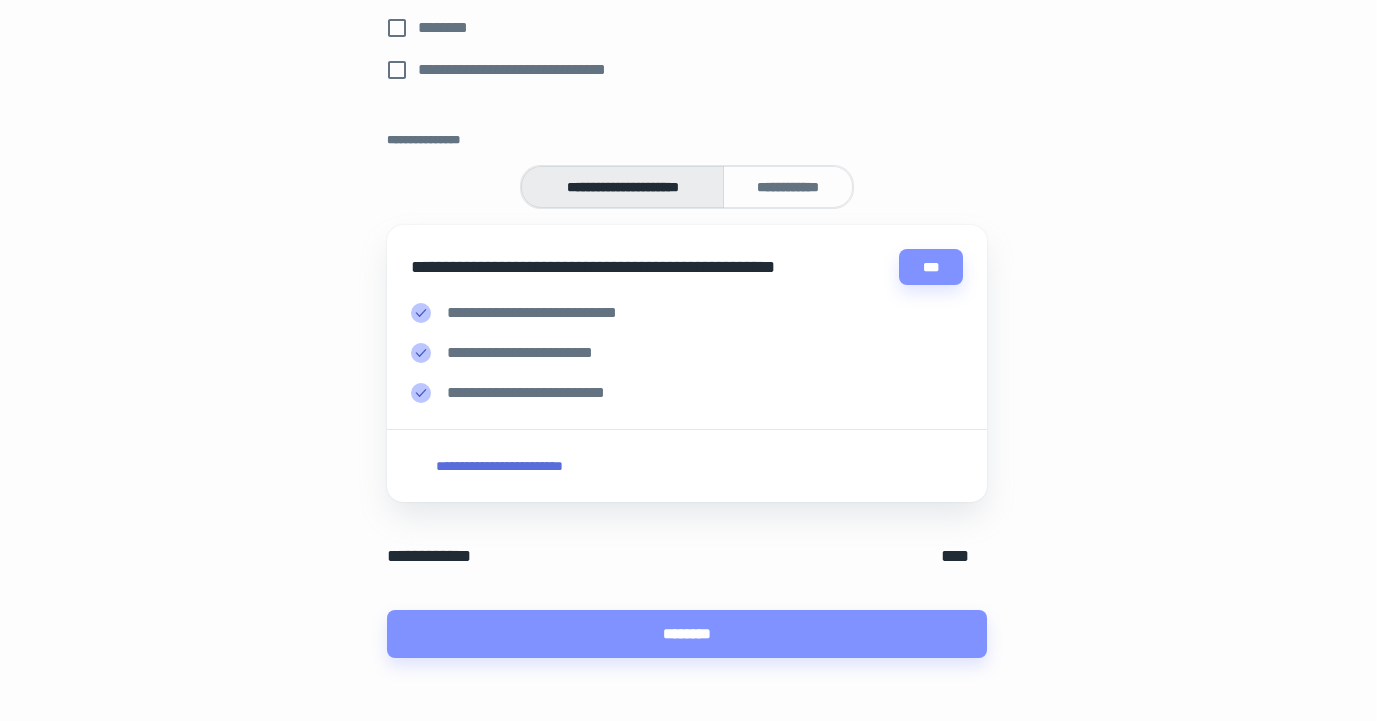scroll, scrollTop: 969, scrollLeft: 3, axis: both 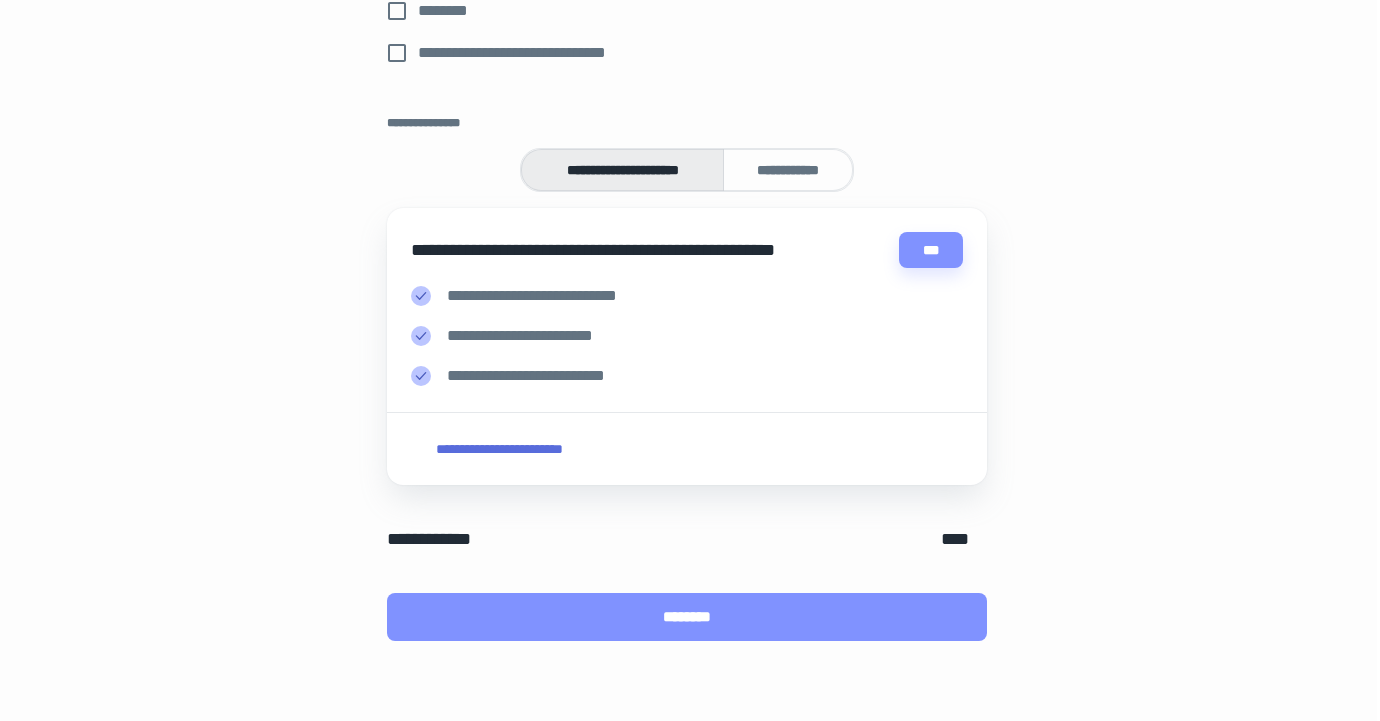 click on "********" at bounding box center [687, 617] 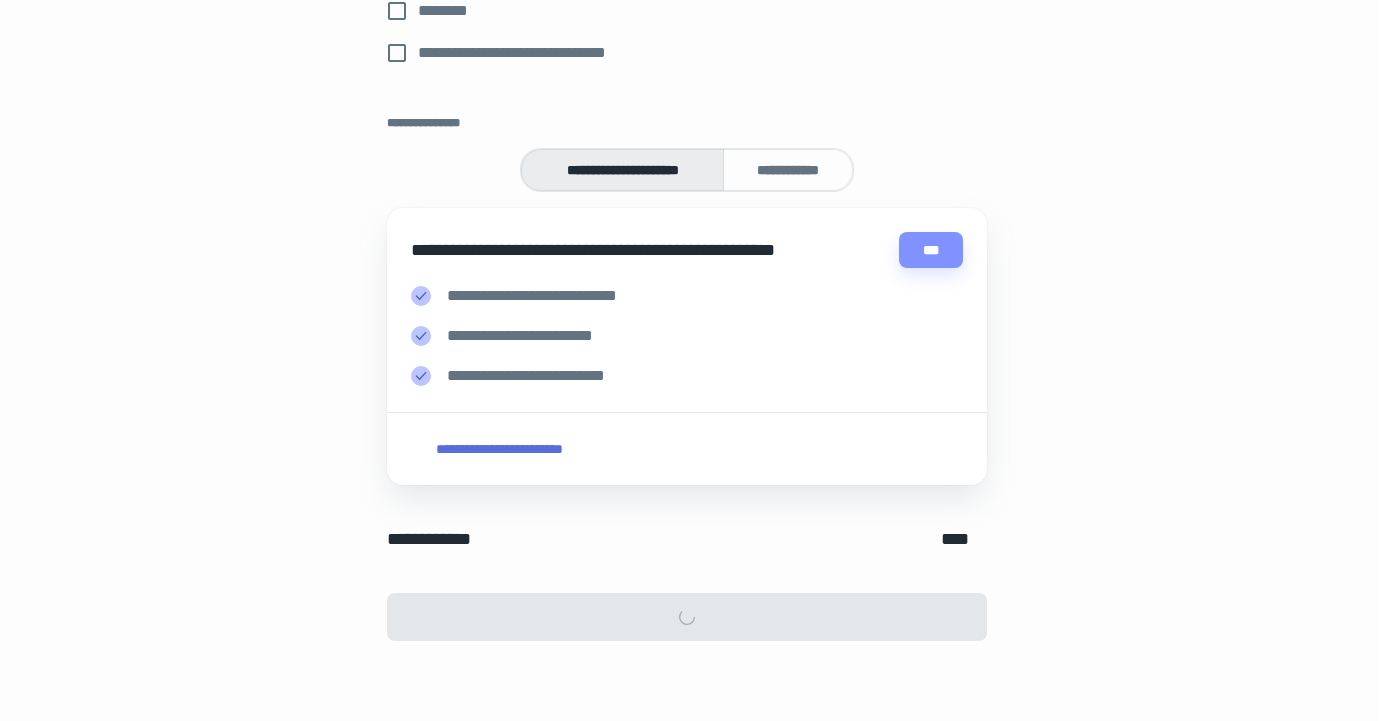 scroll, scrollTop: 0, scrollLeft: 0, axis: both 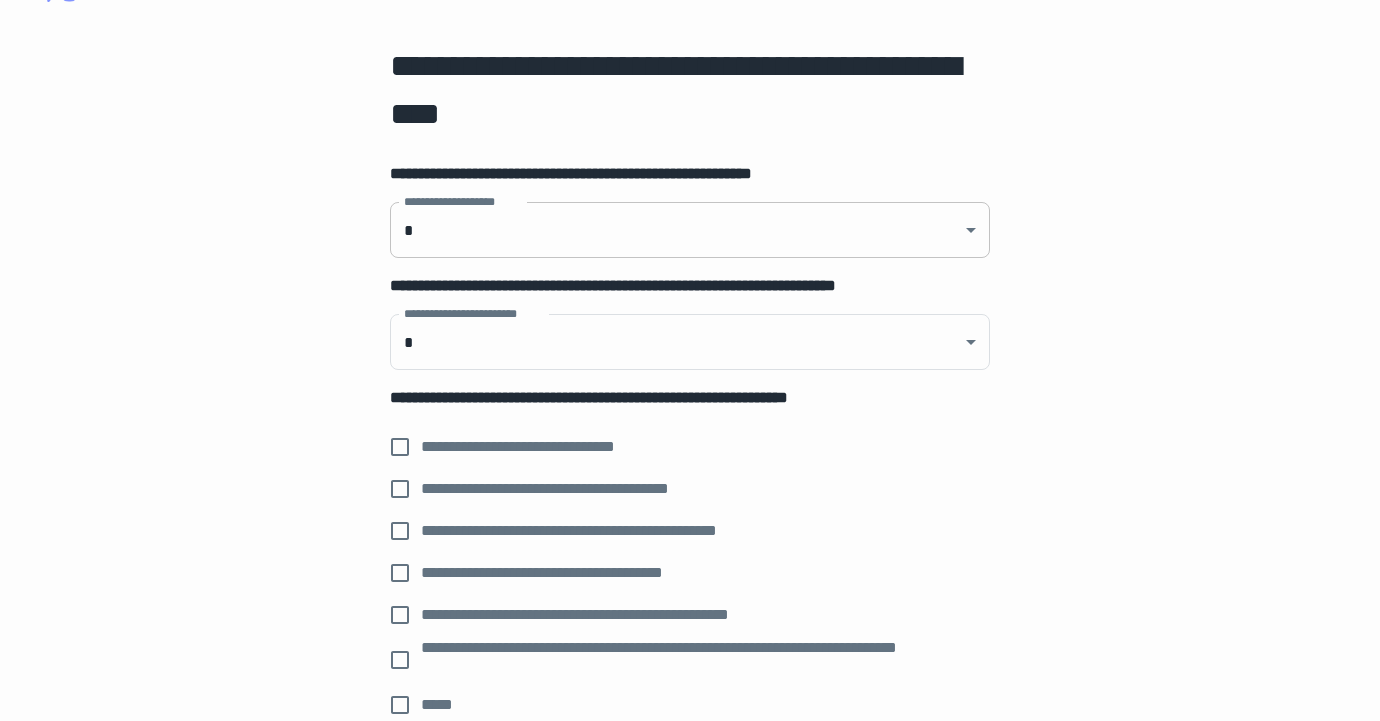 click on "**********" at bounding box center (690, 286) 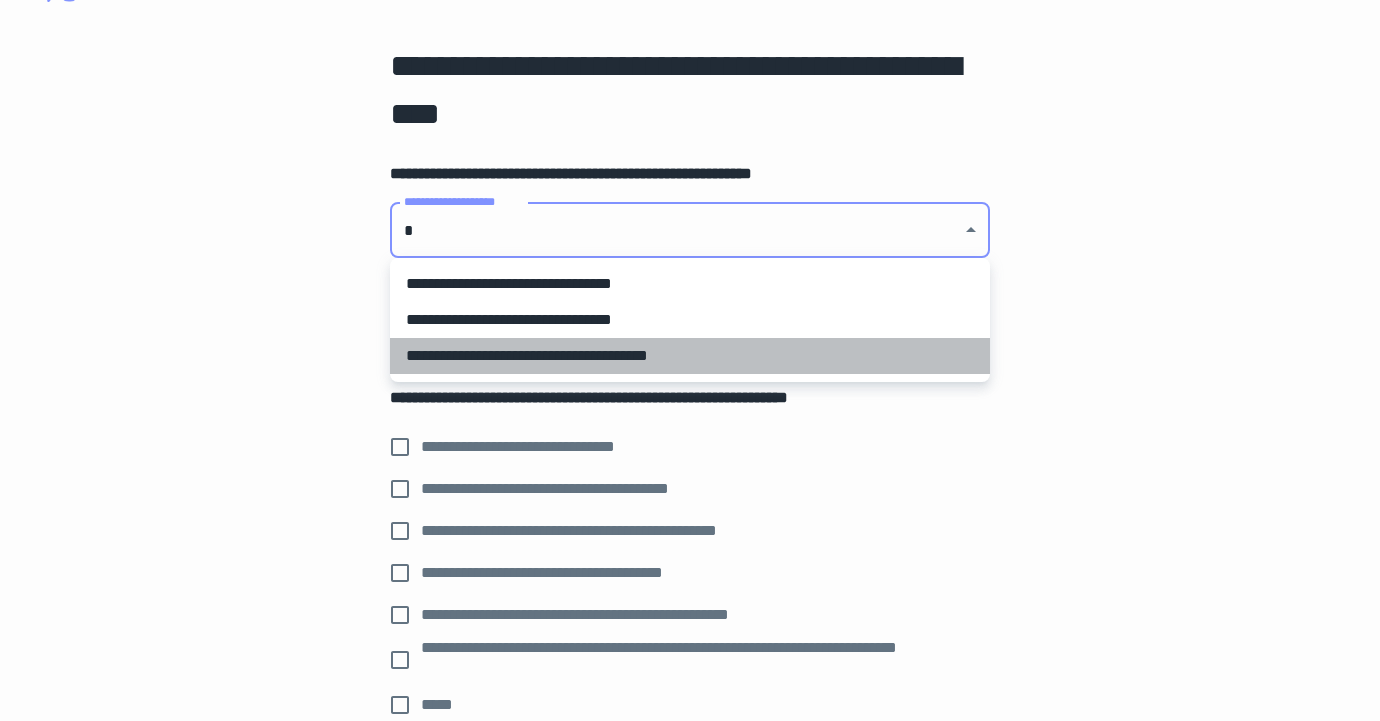 click on "**********" at bounding box center (690, 356) 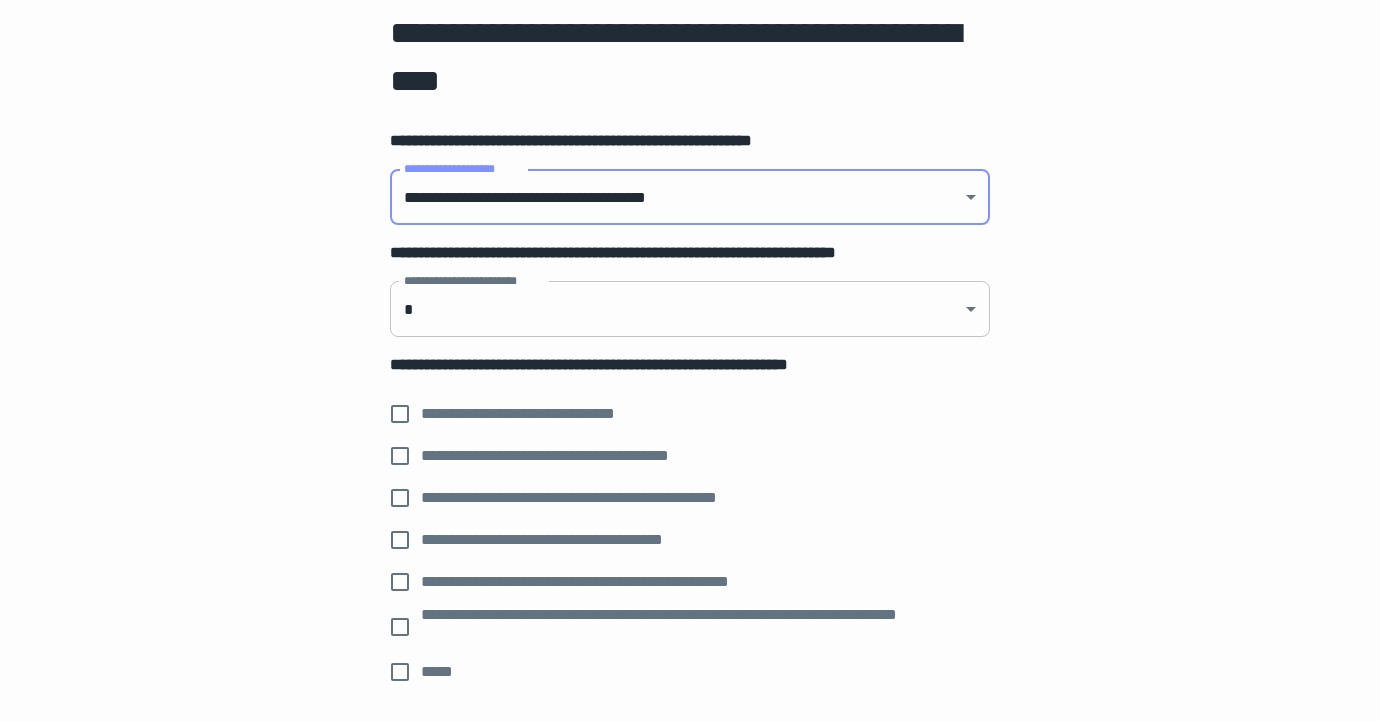 scroll, scrollTop: 101, scrollLeft: 1, axis: both 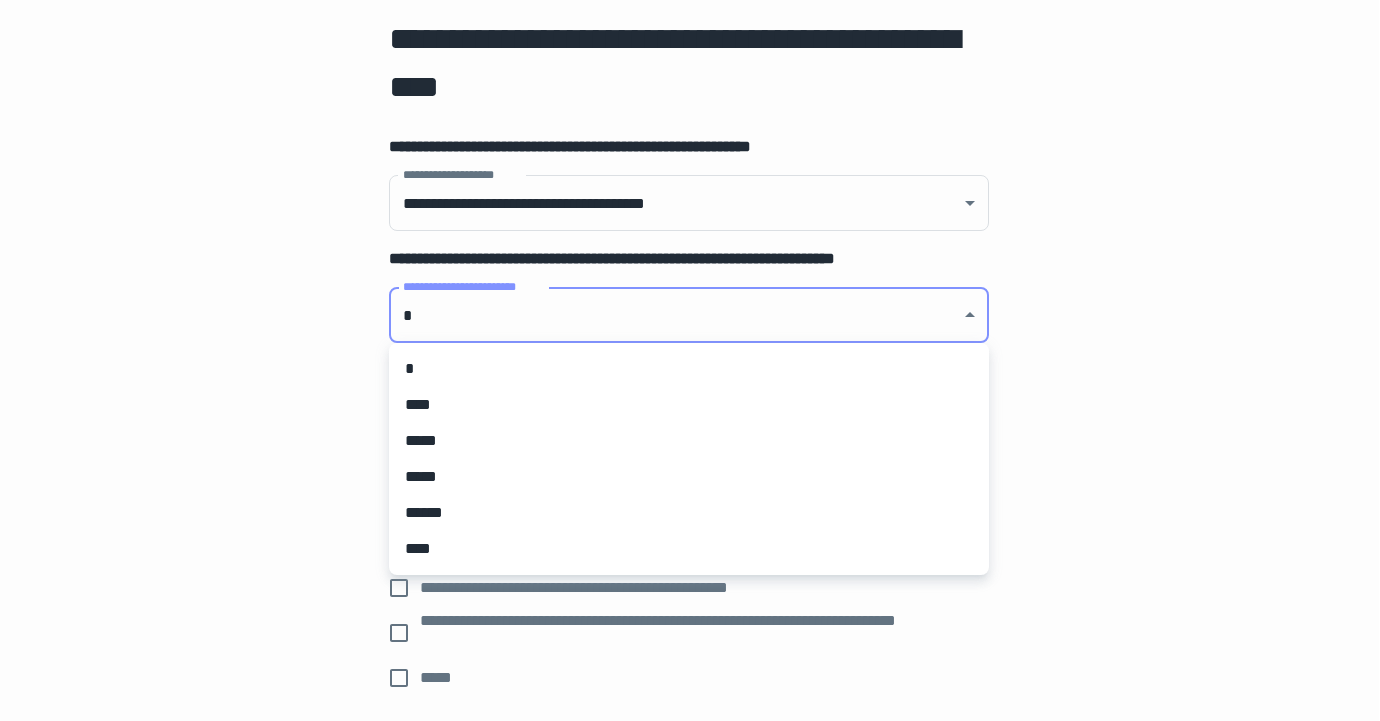 click on "**********" at bounding box center (689, 259) 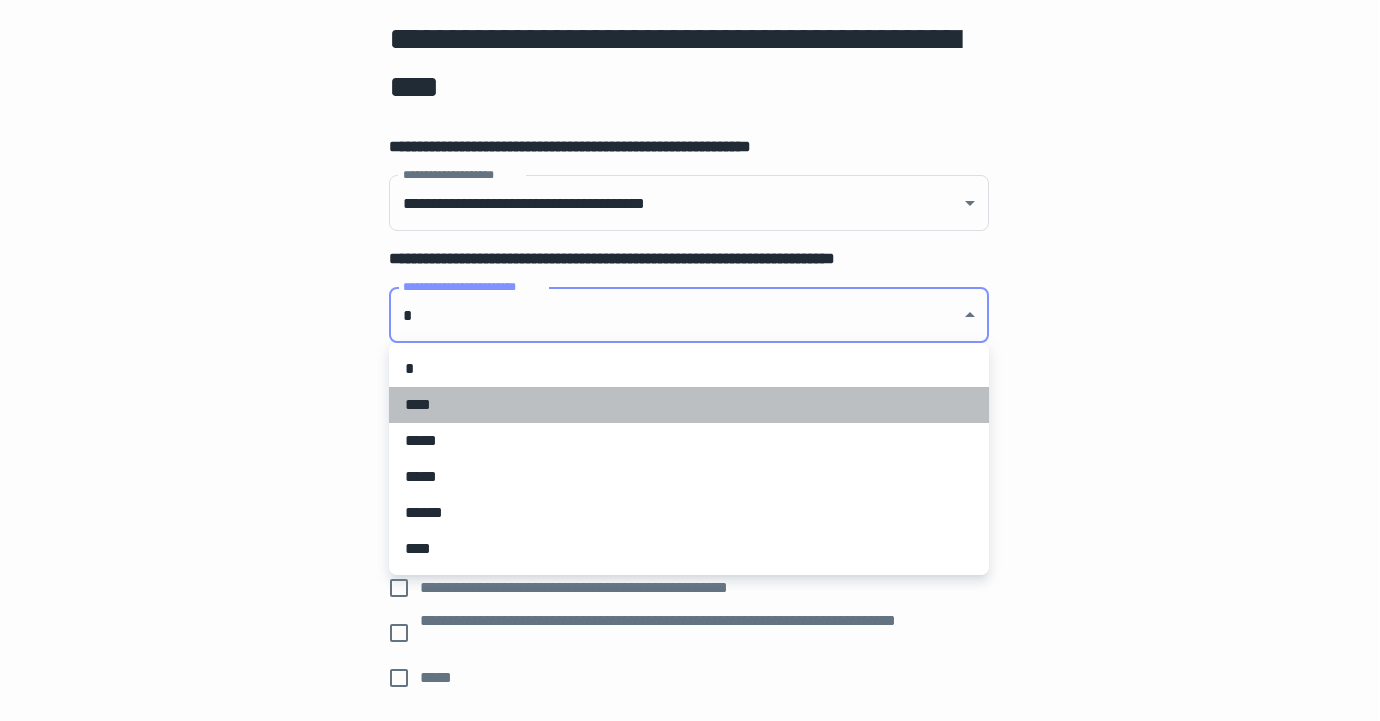 click on "****" at bounding box center (689, 405) 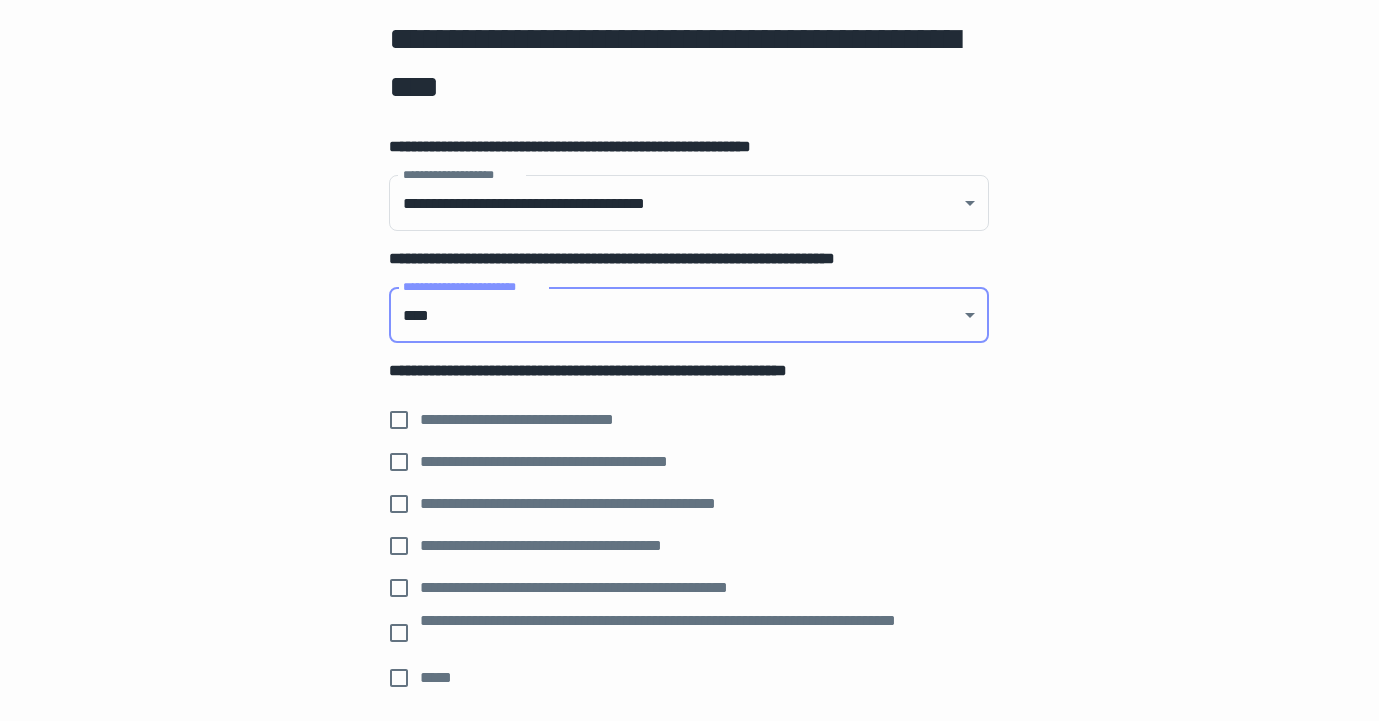 click on "**********" at bounding box center [689, 401] 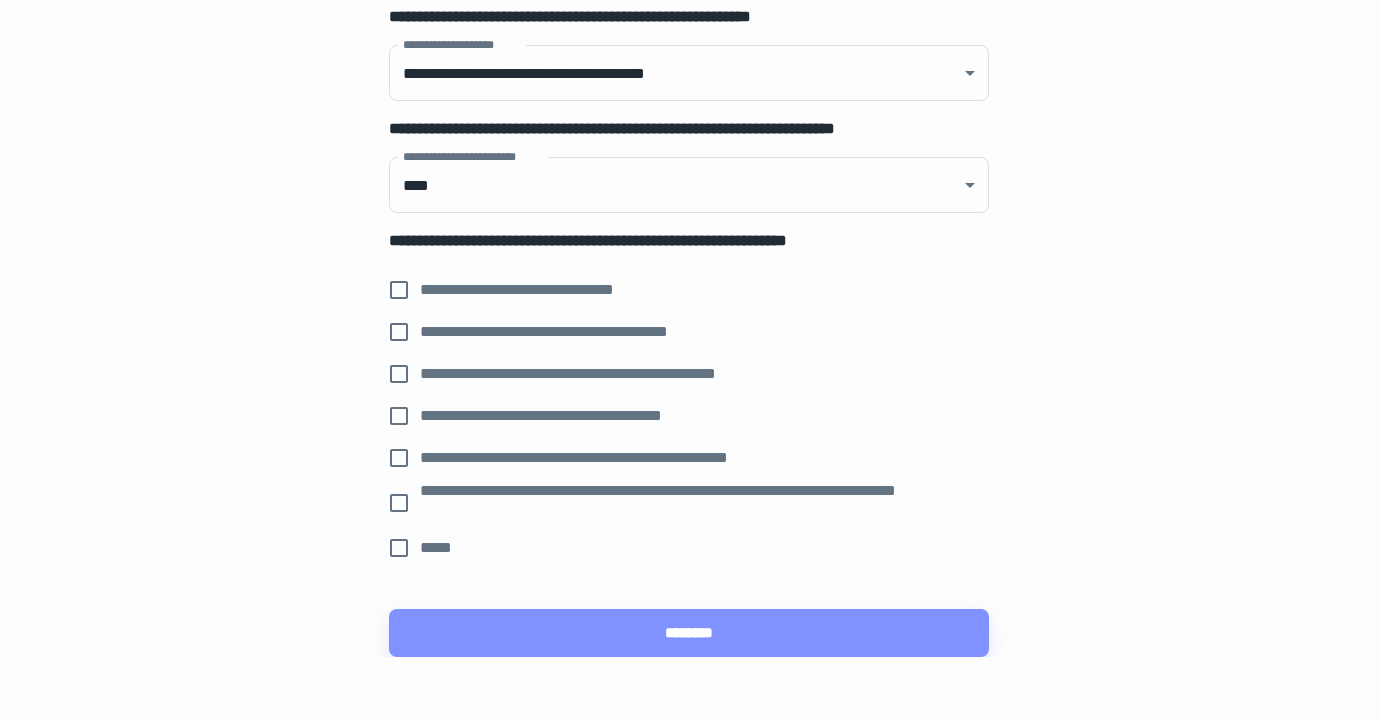 scroll, scrollTop: 233, scrollLeft: 1, axis: both 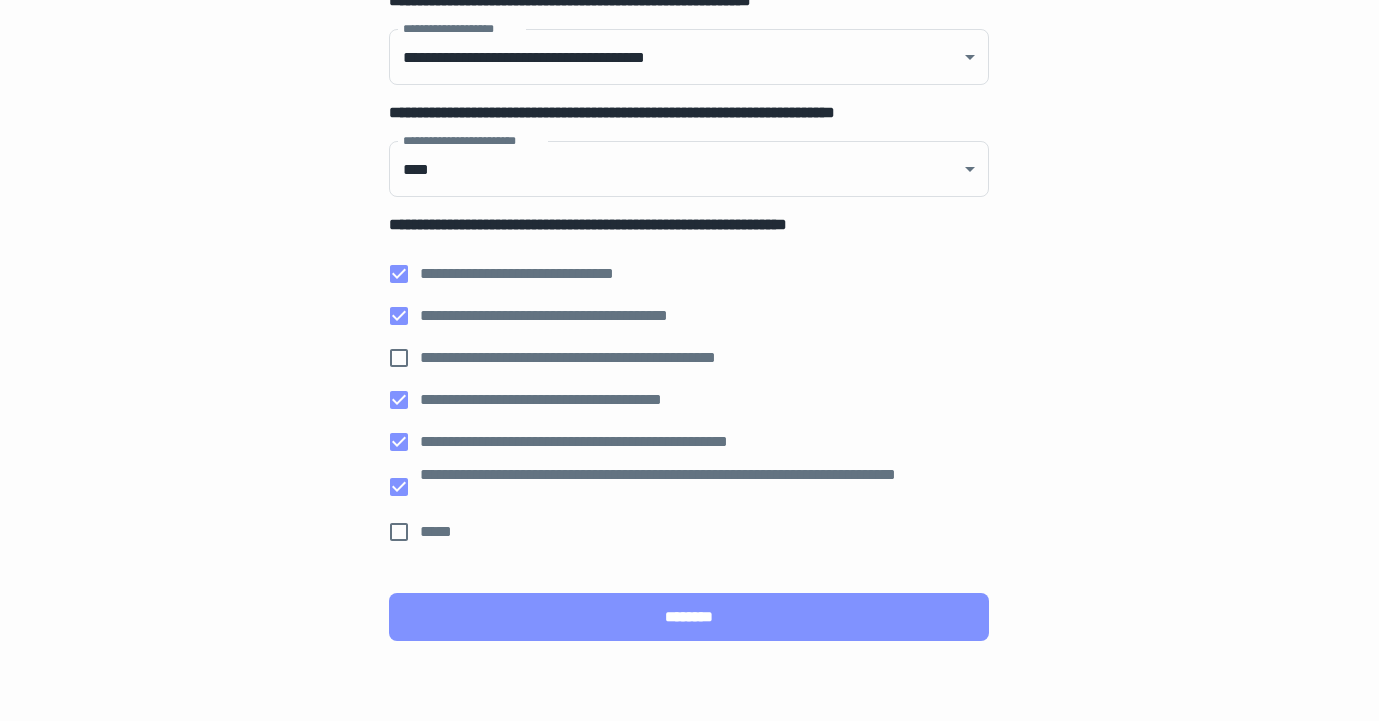 click on "********" at bounding box center [689, 617] 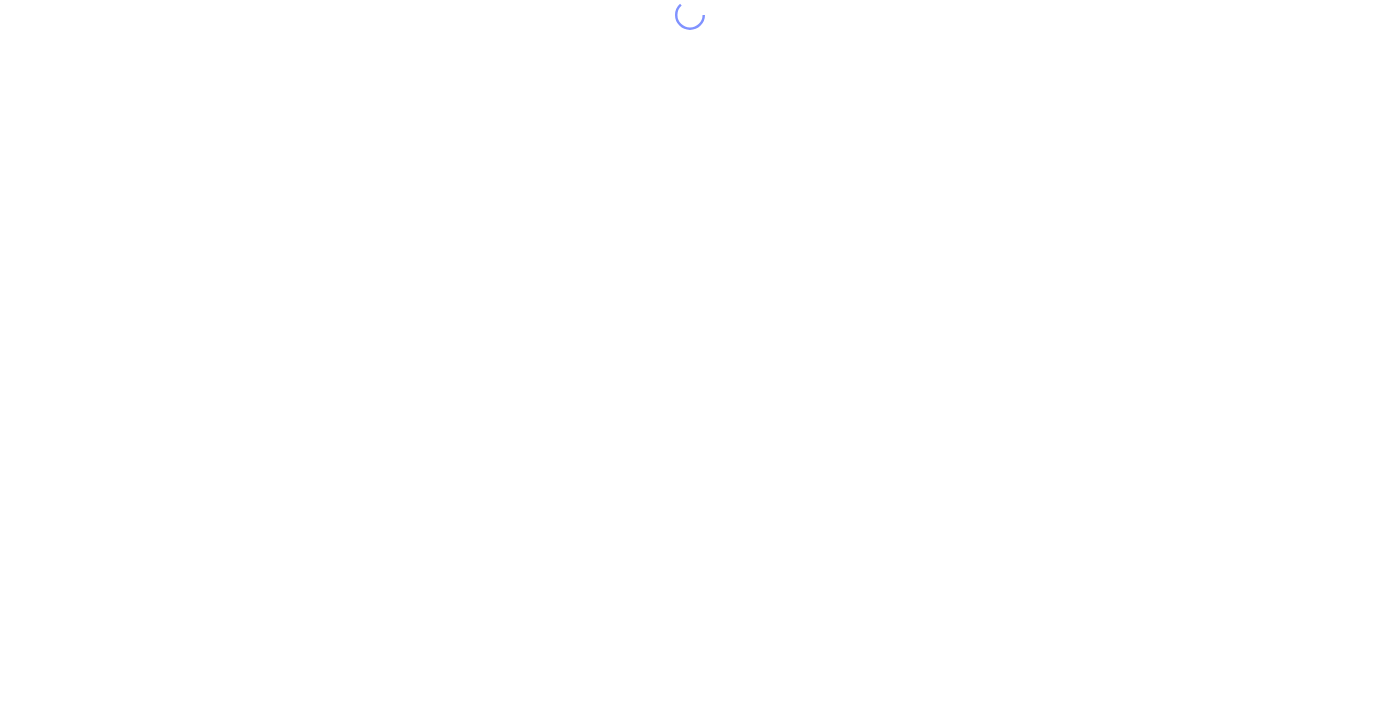 scroll, scrollTop: 0, scrollLeft: 0, axis: both 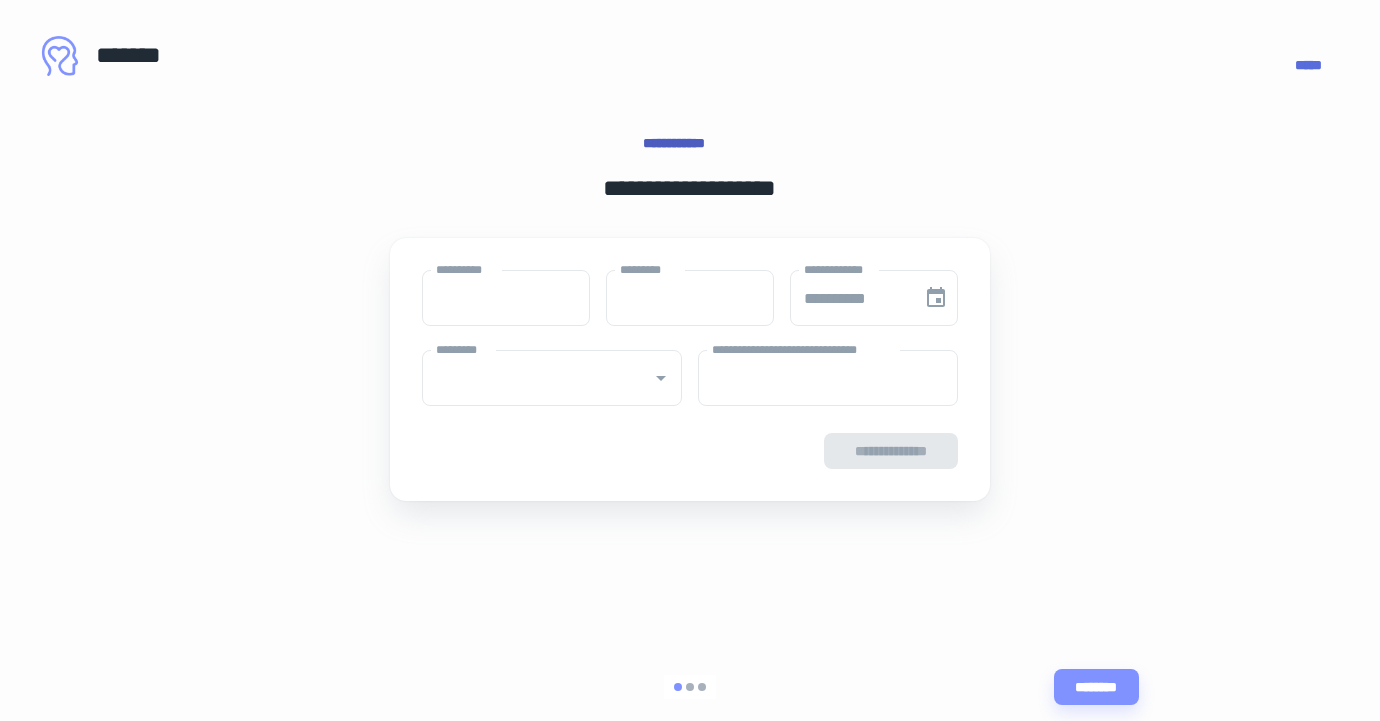 type on "****" 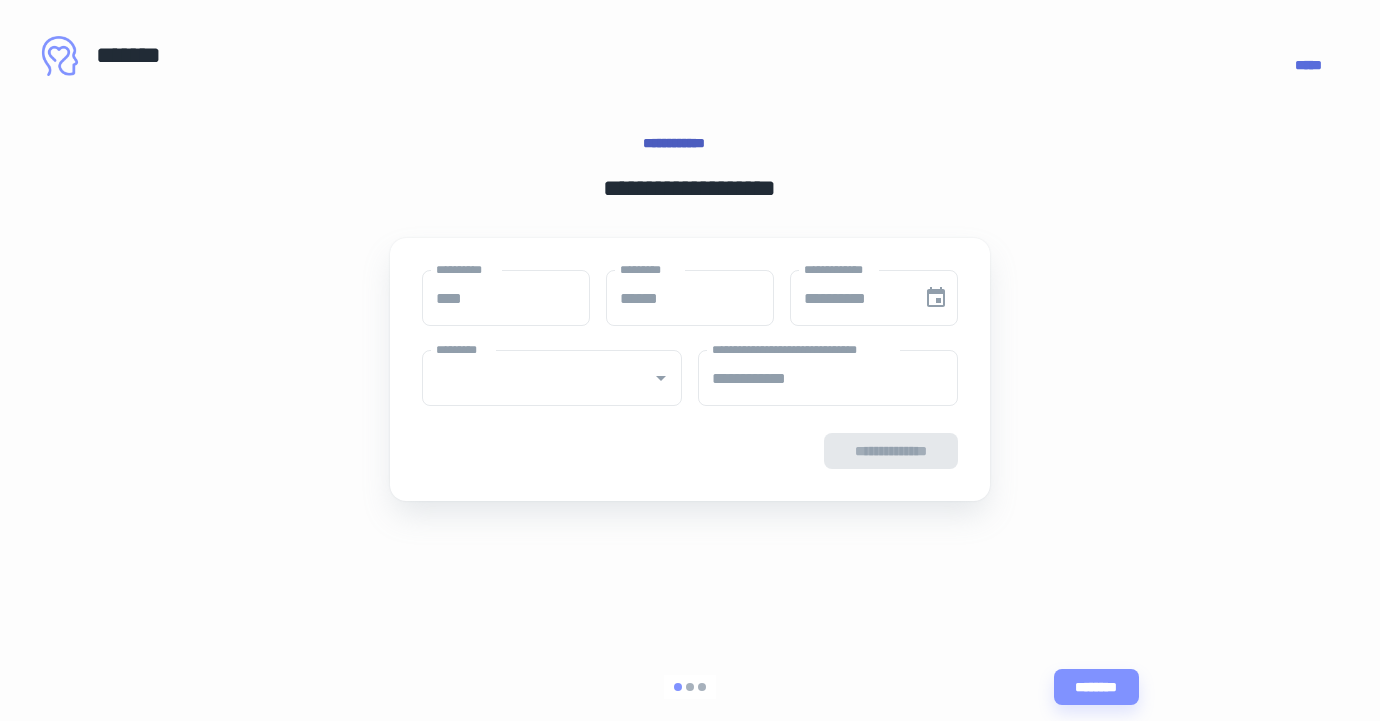 type on "**********" 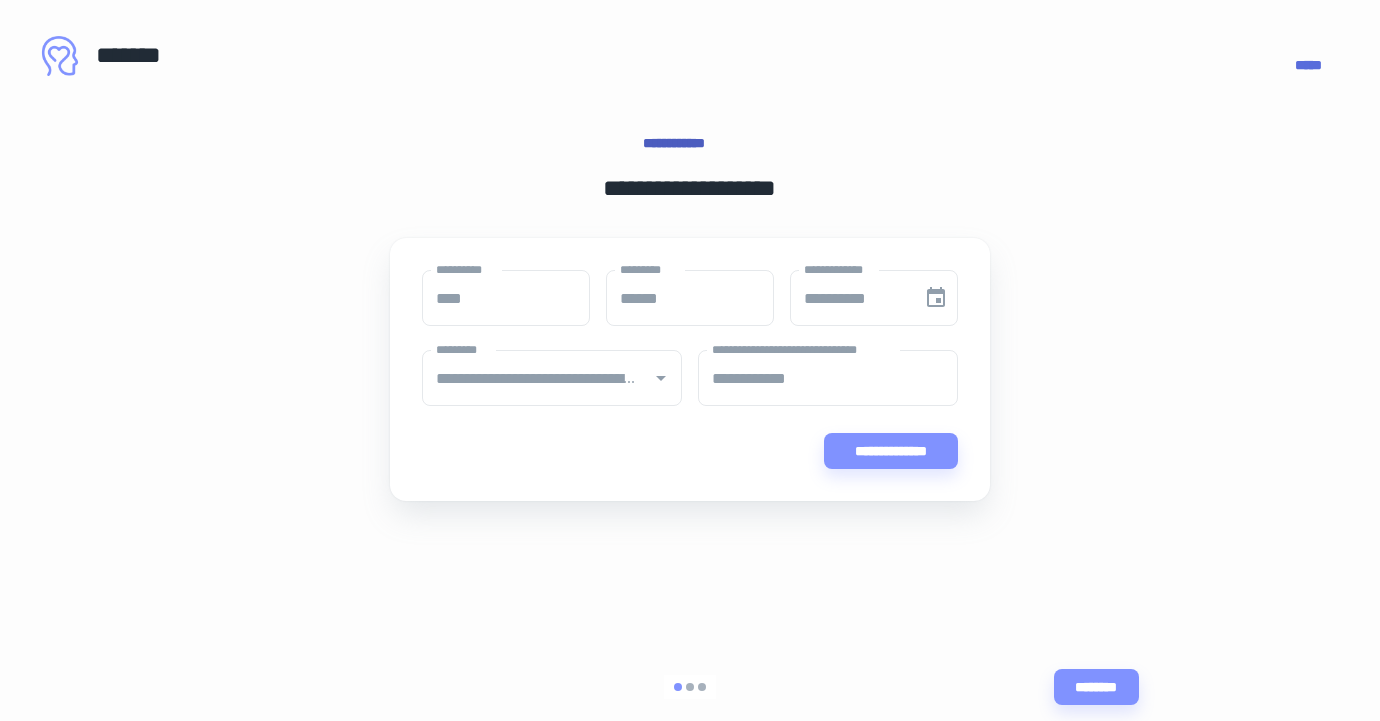drag, startPoint x: 749, startPoint y: 183, endPoint x: 910, endPoint y: 408, distance: 276.66946 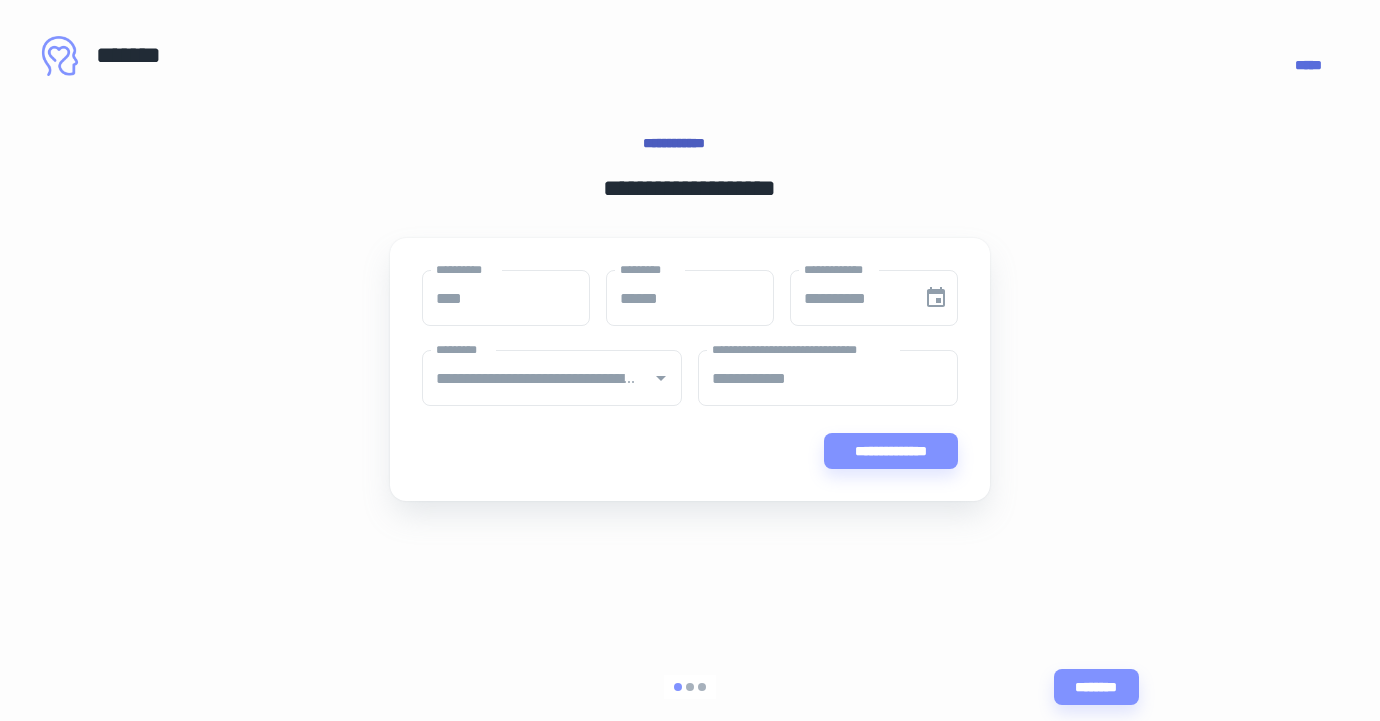 click on "**********" at bounding box center (690, 204) 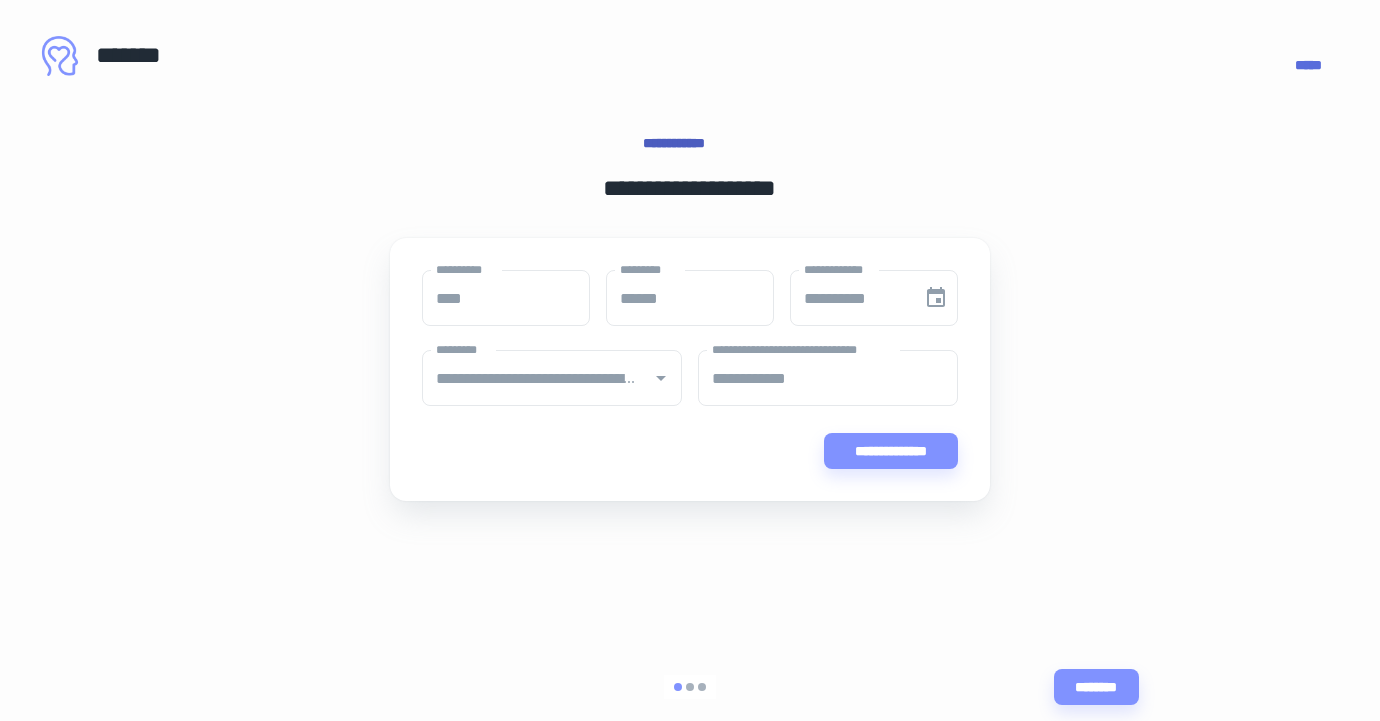 click on "**********" at bounding box center [690, 369] 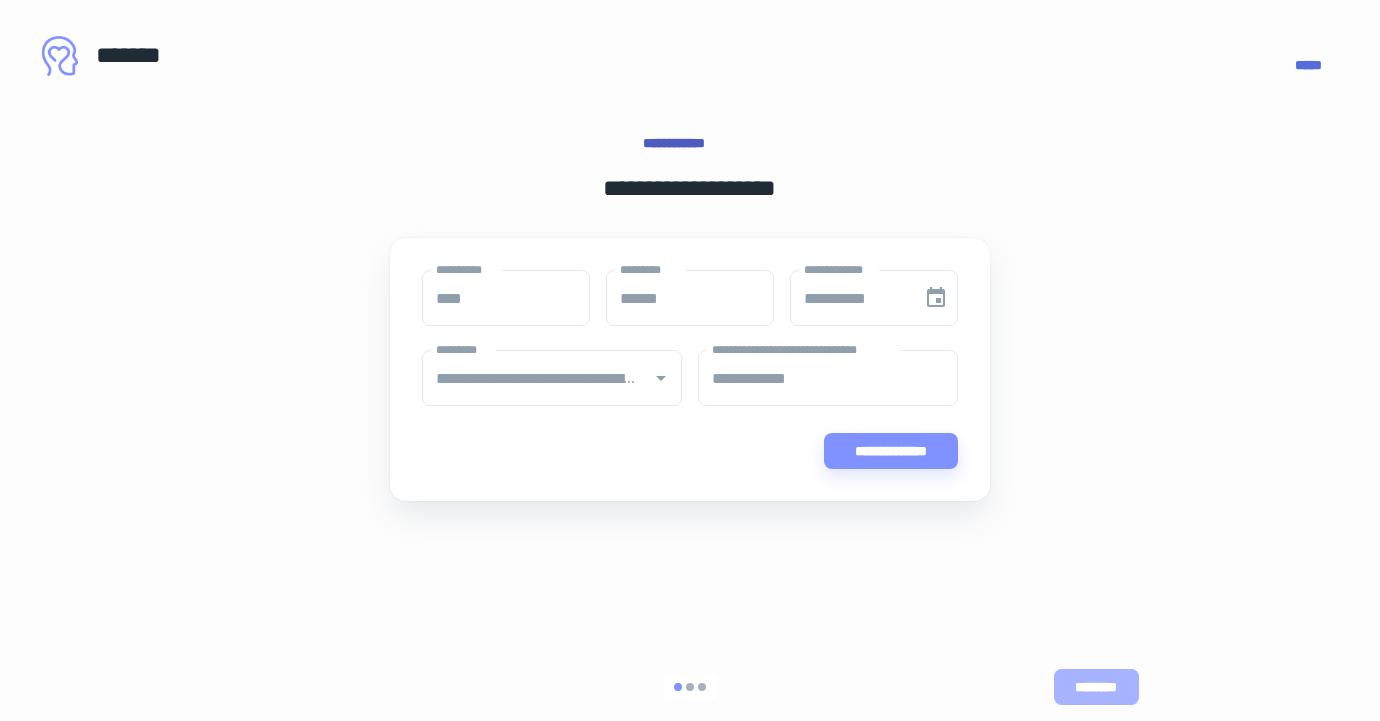 click on "********" at bounding box center (1096, 687) 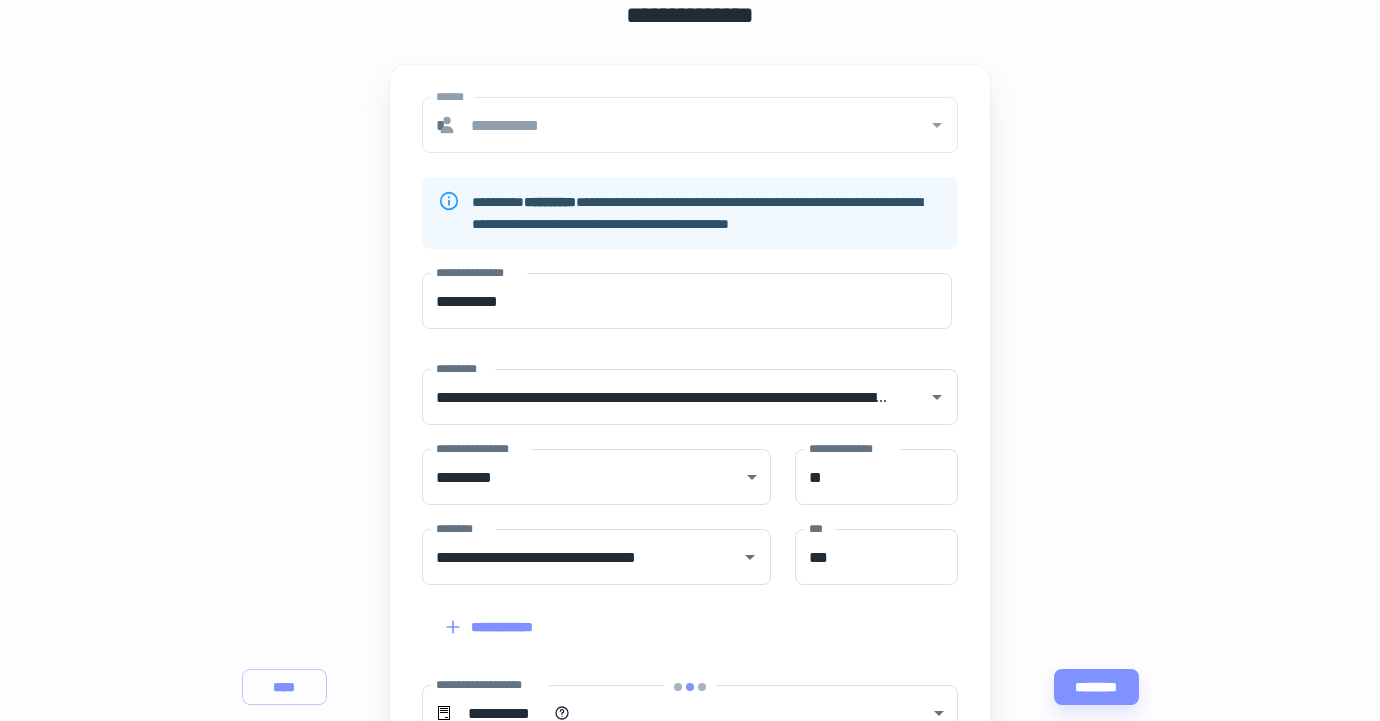 scroll, scrollTop: 182, scrollLeft: 0, axis: vertical 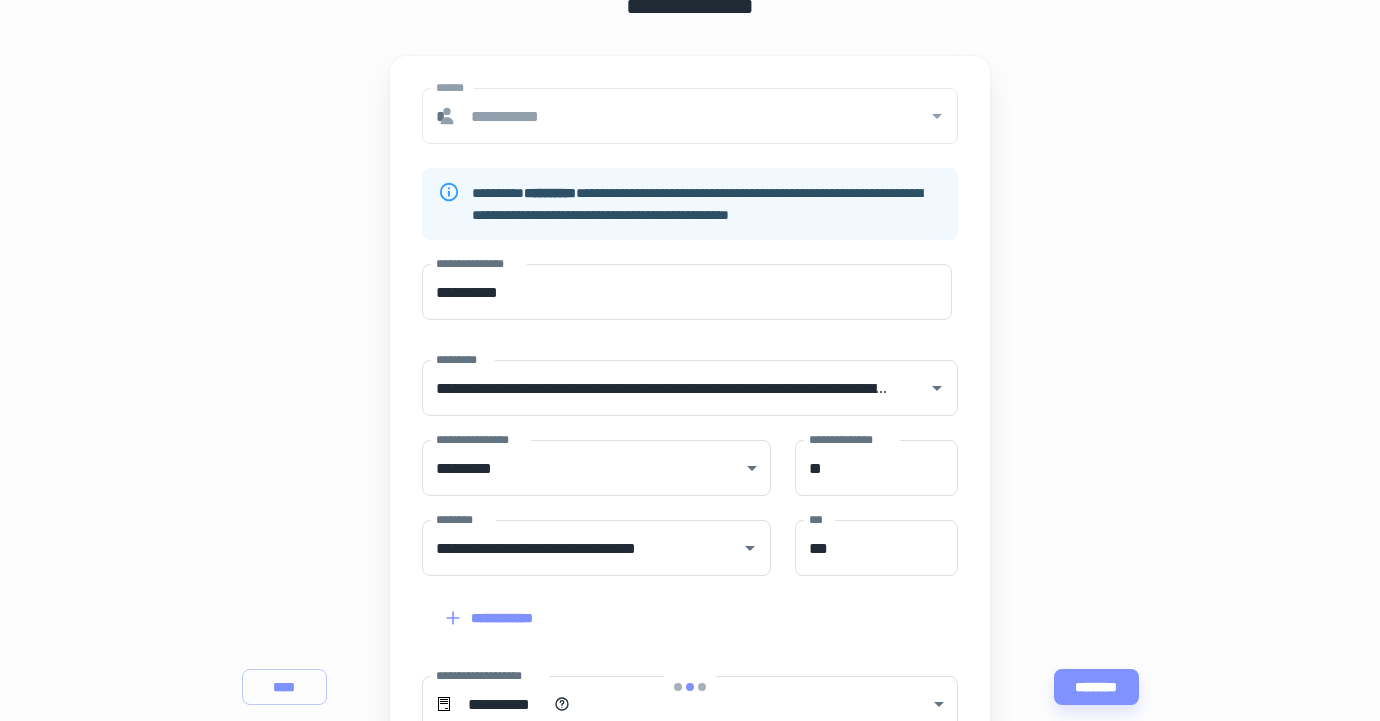 click at bounding box center (936, 116) 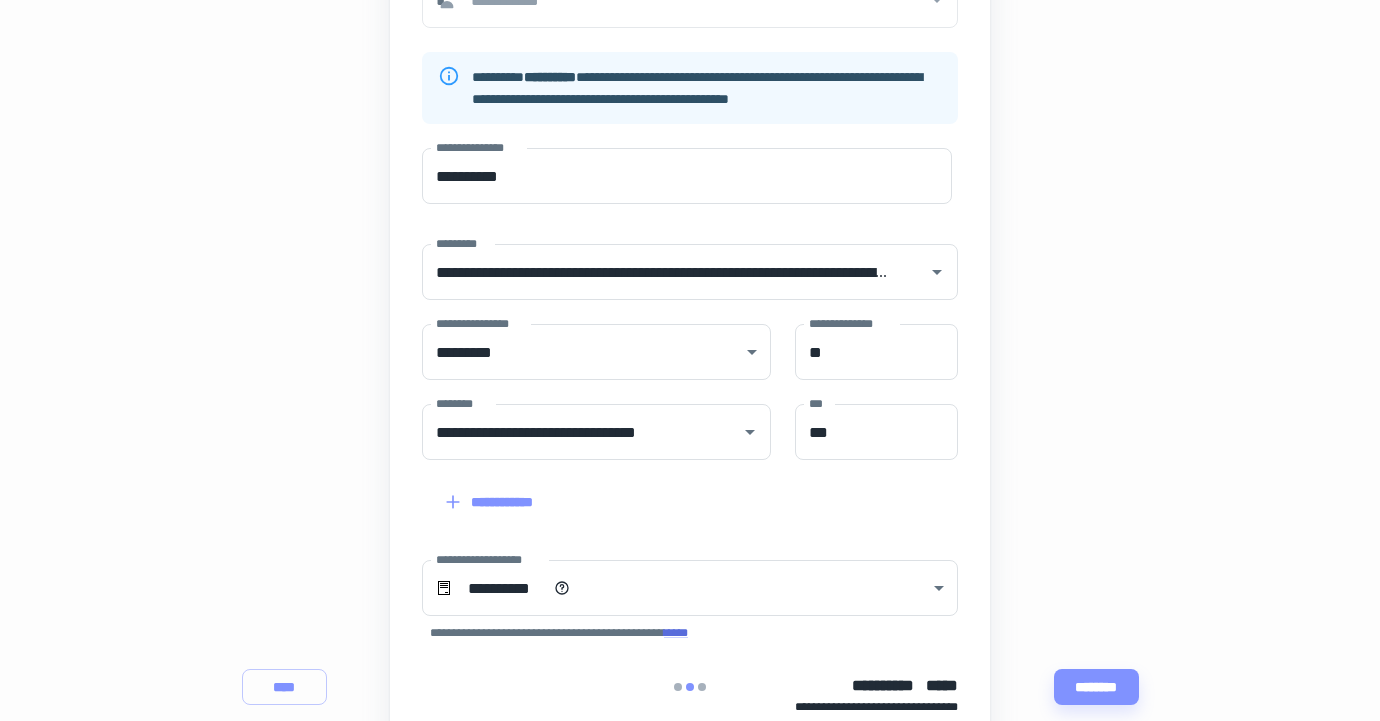 scroll, scrollTop: 299, scrollLeft: 0, axis: vertical 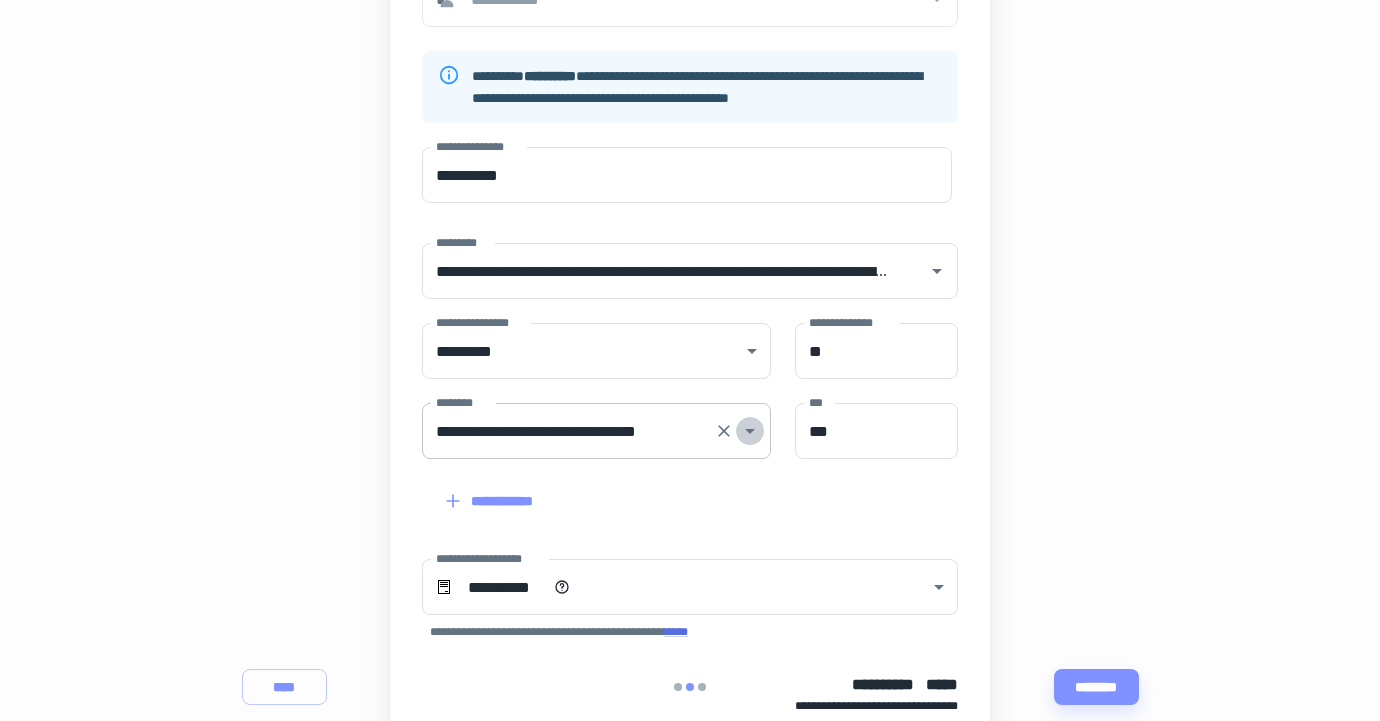 click 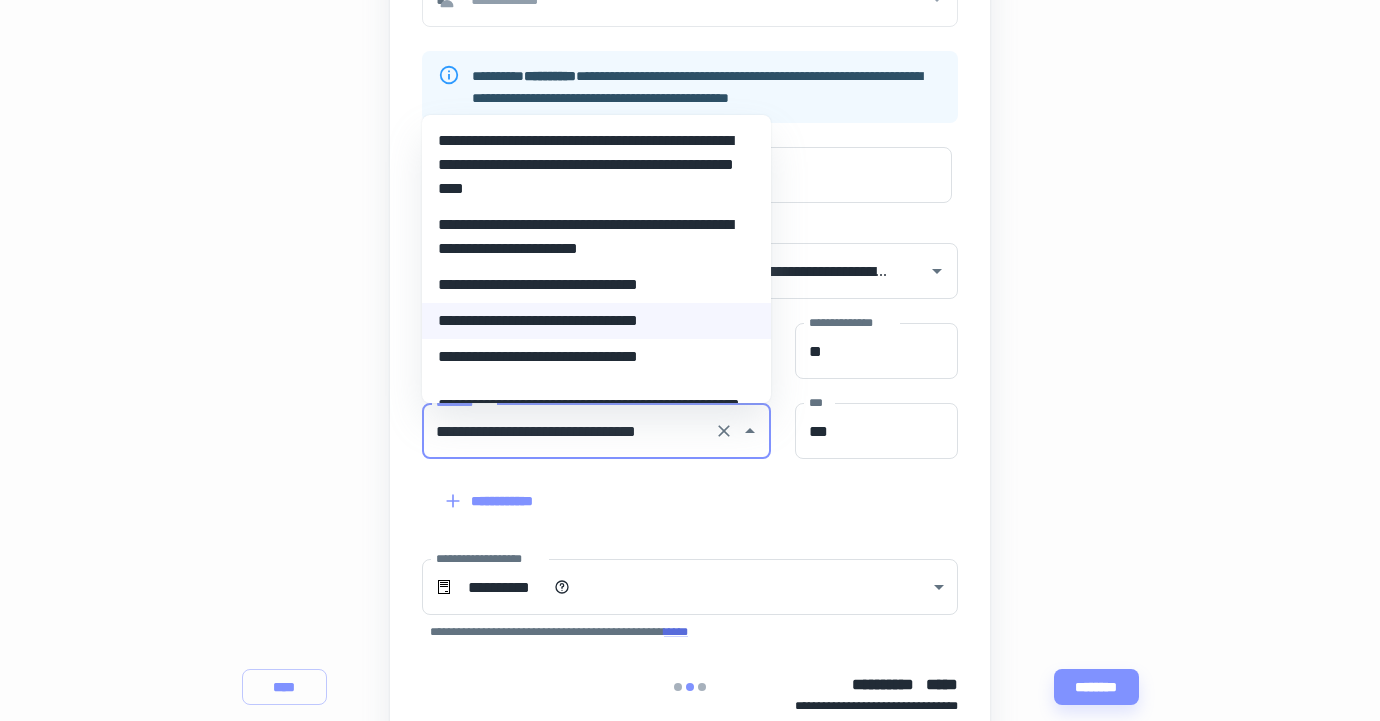 click on "**********" at bounding box center [596, 357] 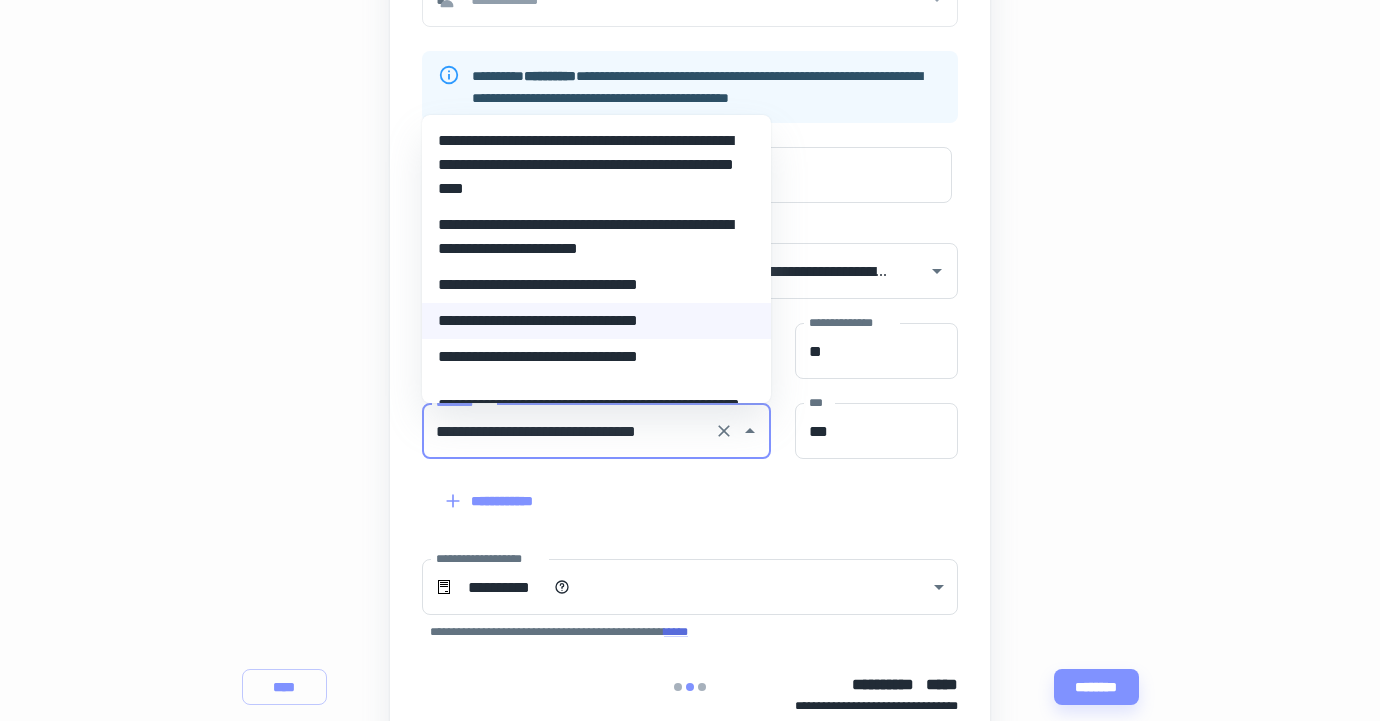type on "**********" 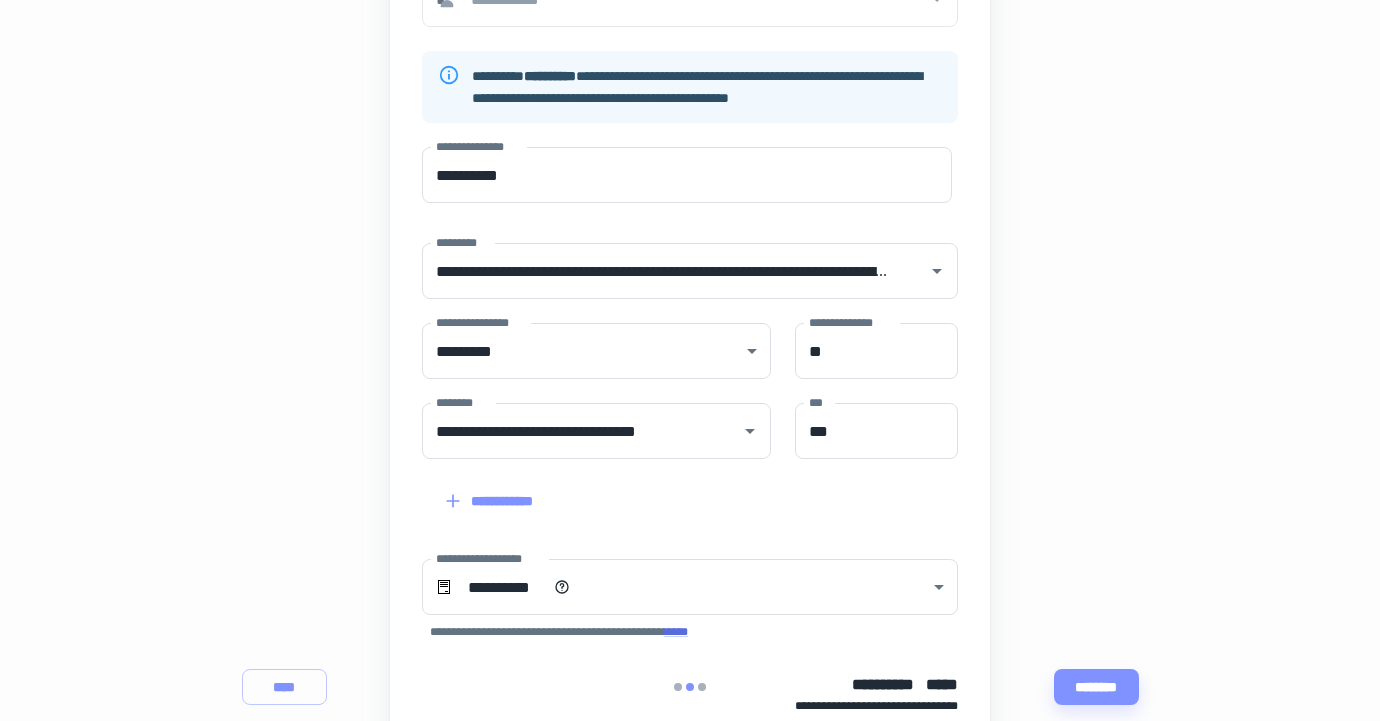 click on "**********" at bounding box center [678, 489] 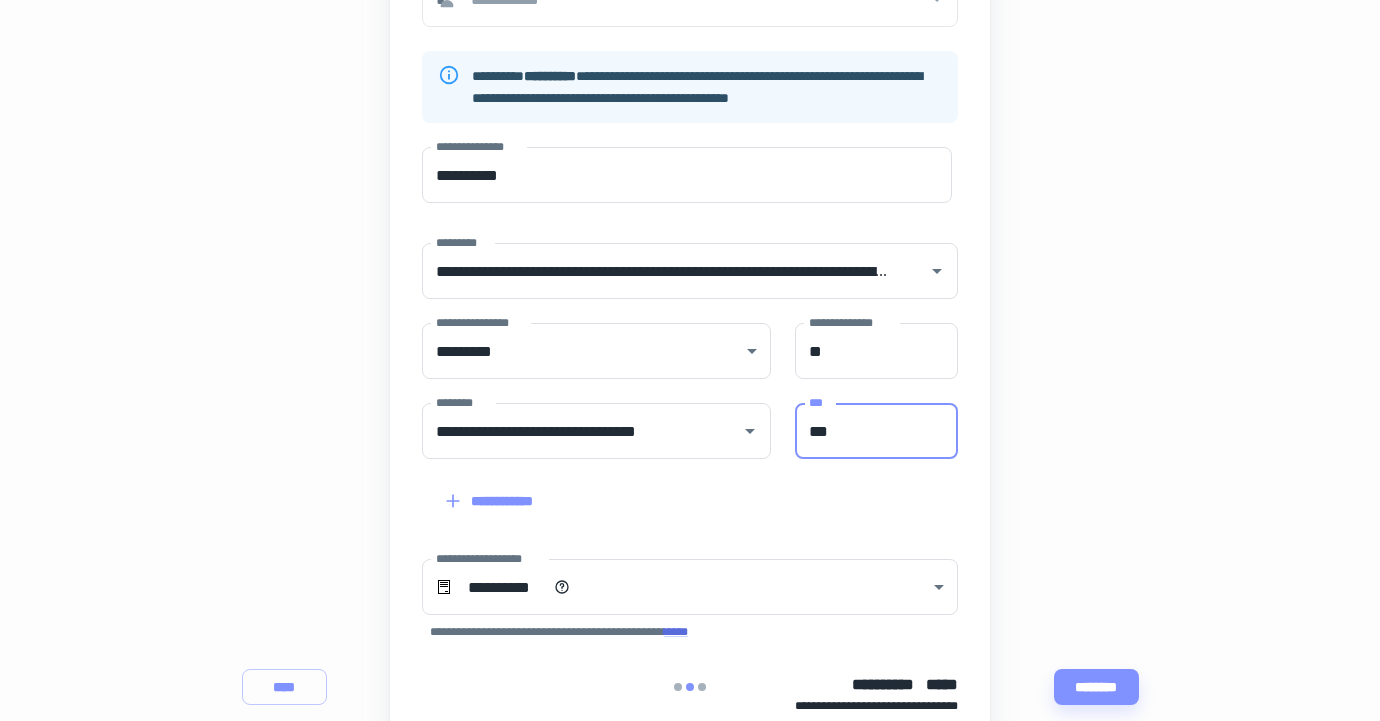 drag, startPoint x: 854, startPoint y: 436, endPoint x: 778, endPoint y: 424, distance: 76.941536 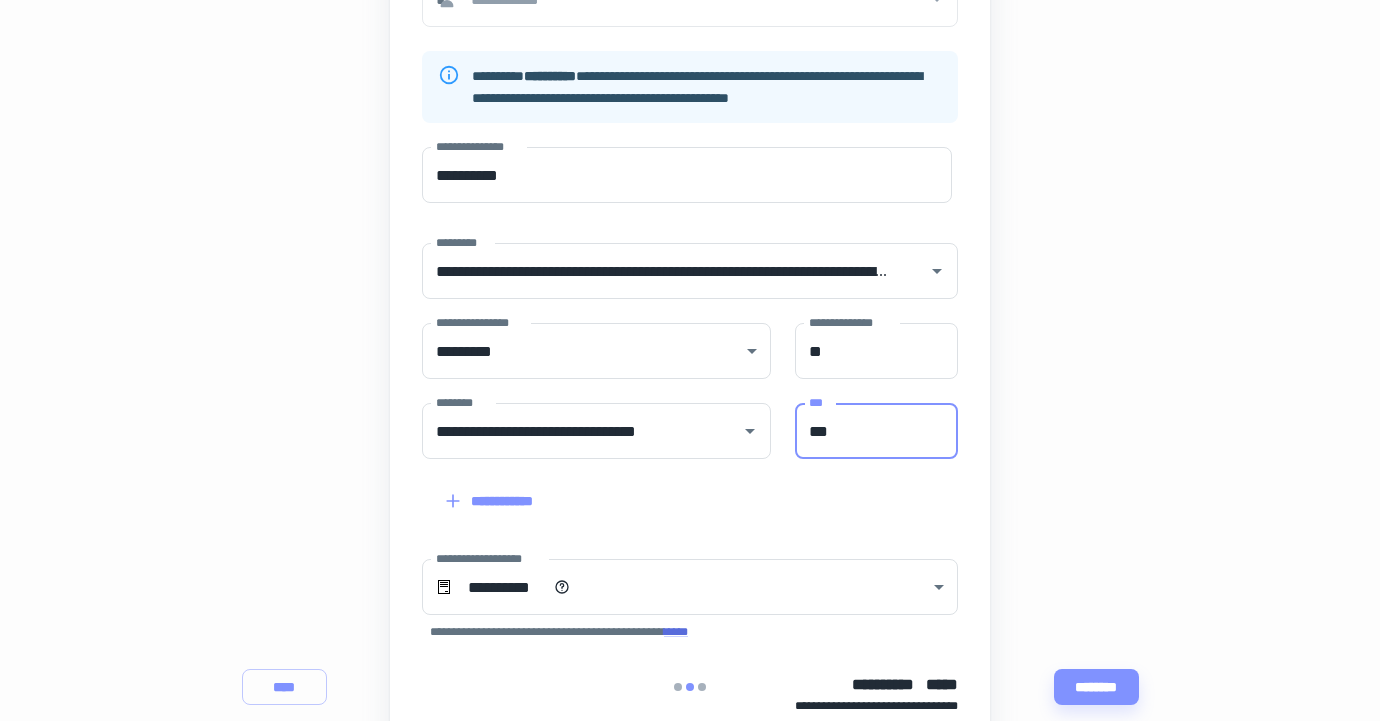 click on "***" at bounding box center [876, 431] 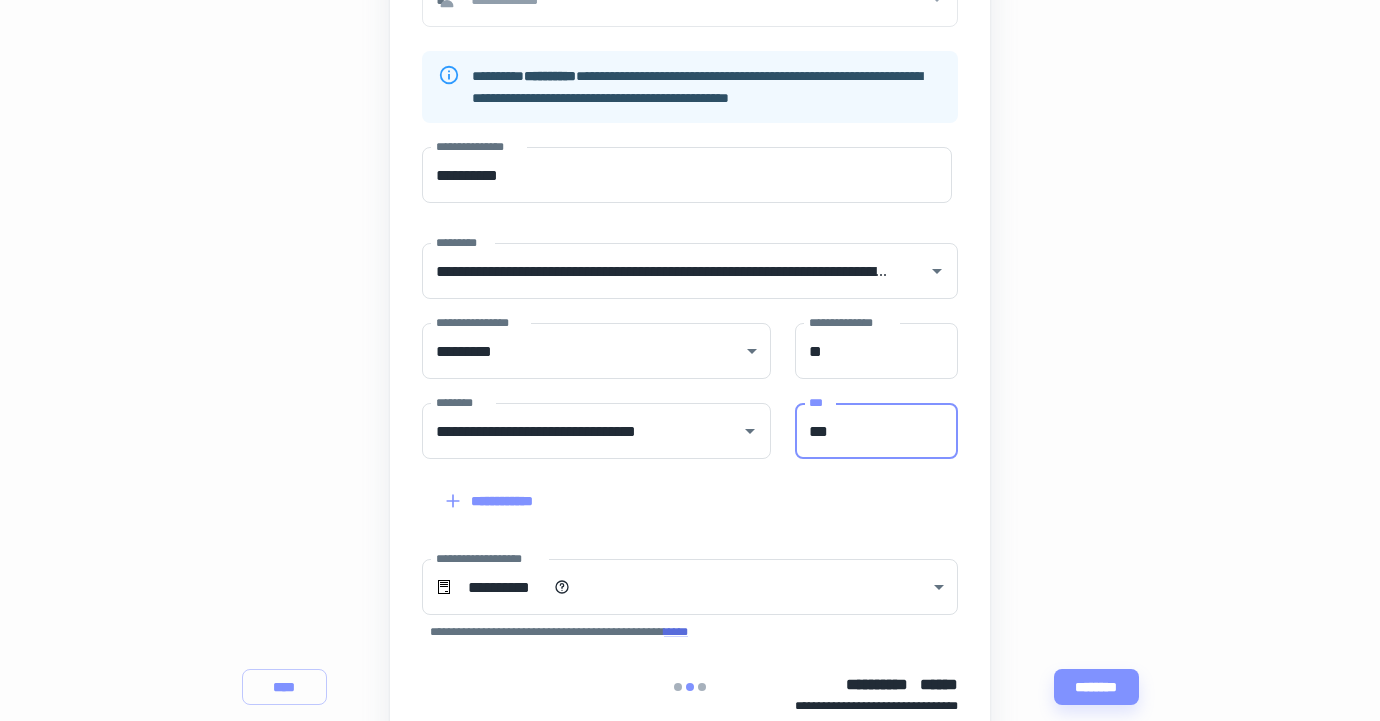 type on "***" 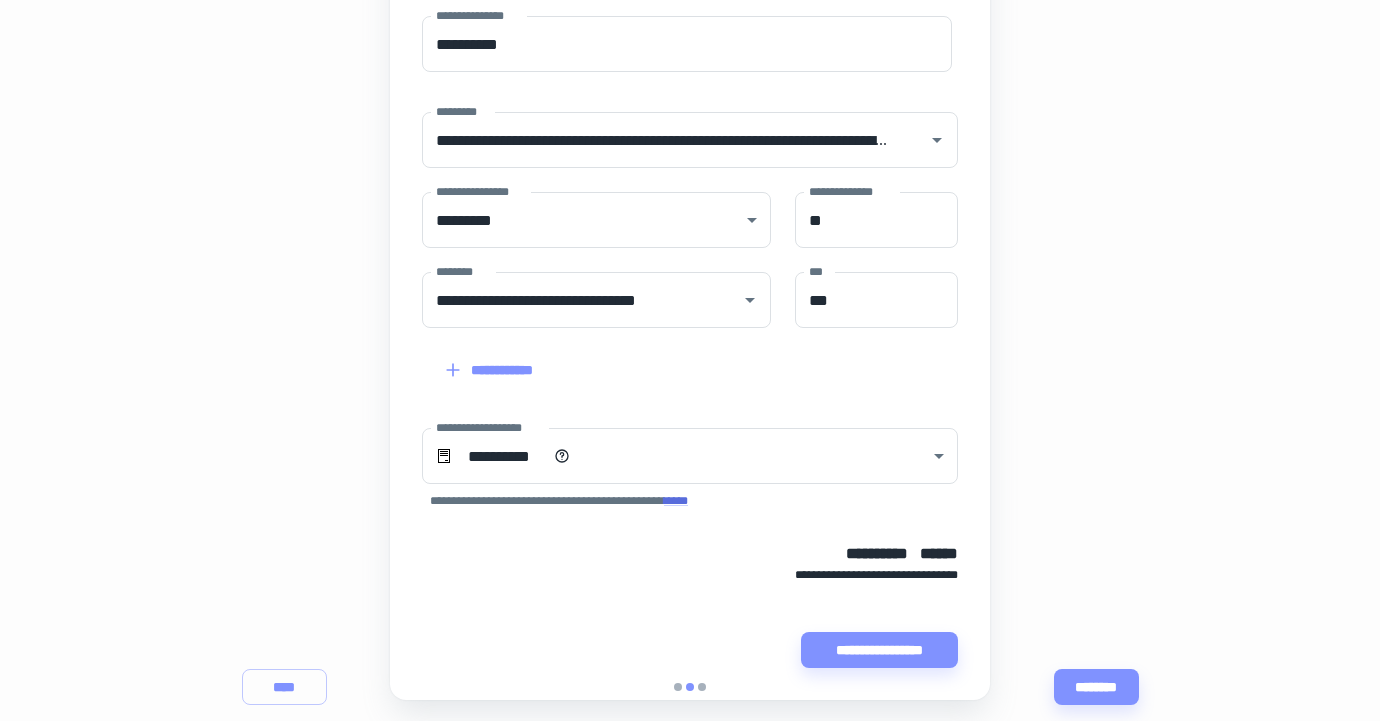 scroll, scrollTop: 437, scrollLeft: 0, axis: vertical 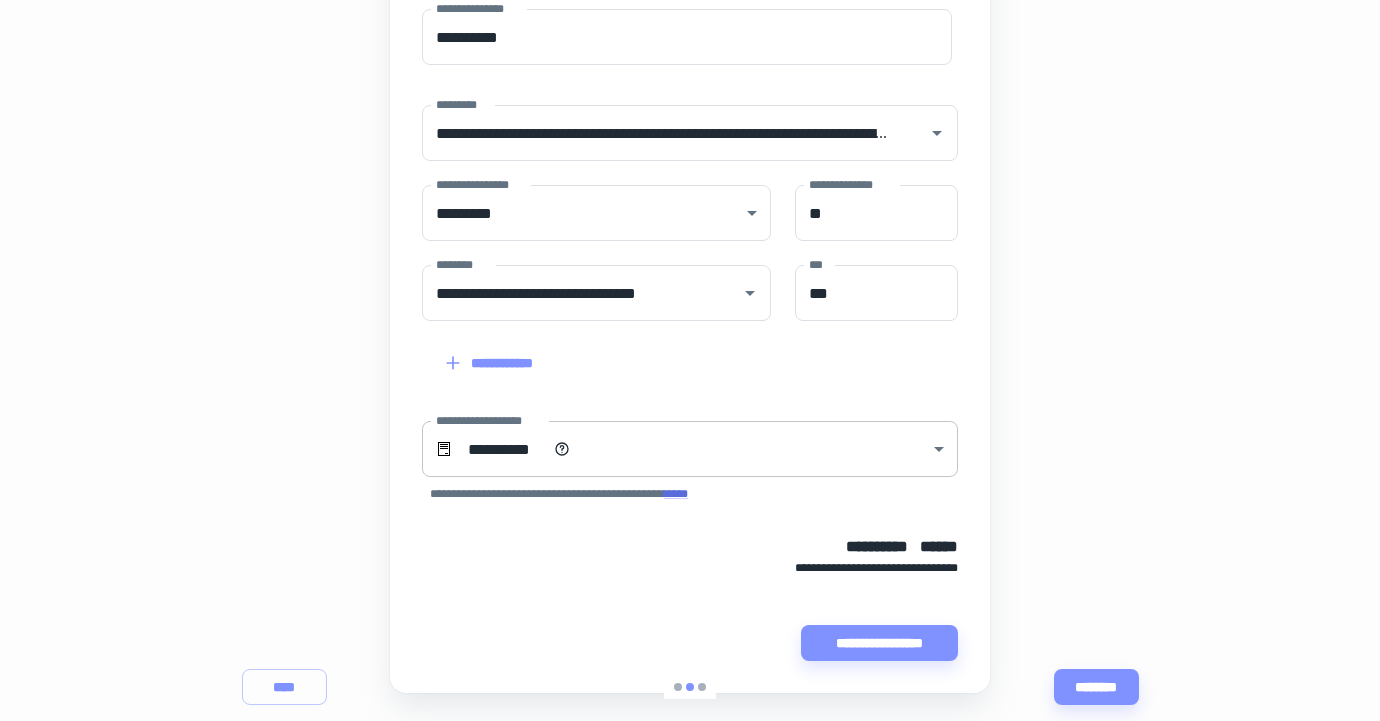 click on "**********" at bounding box center (690, -77) 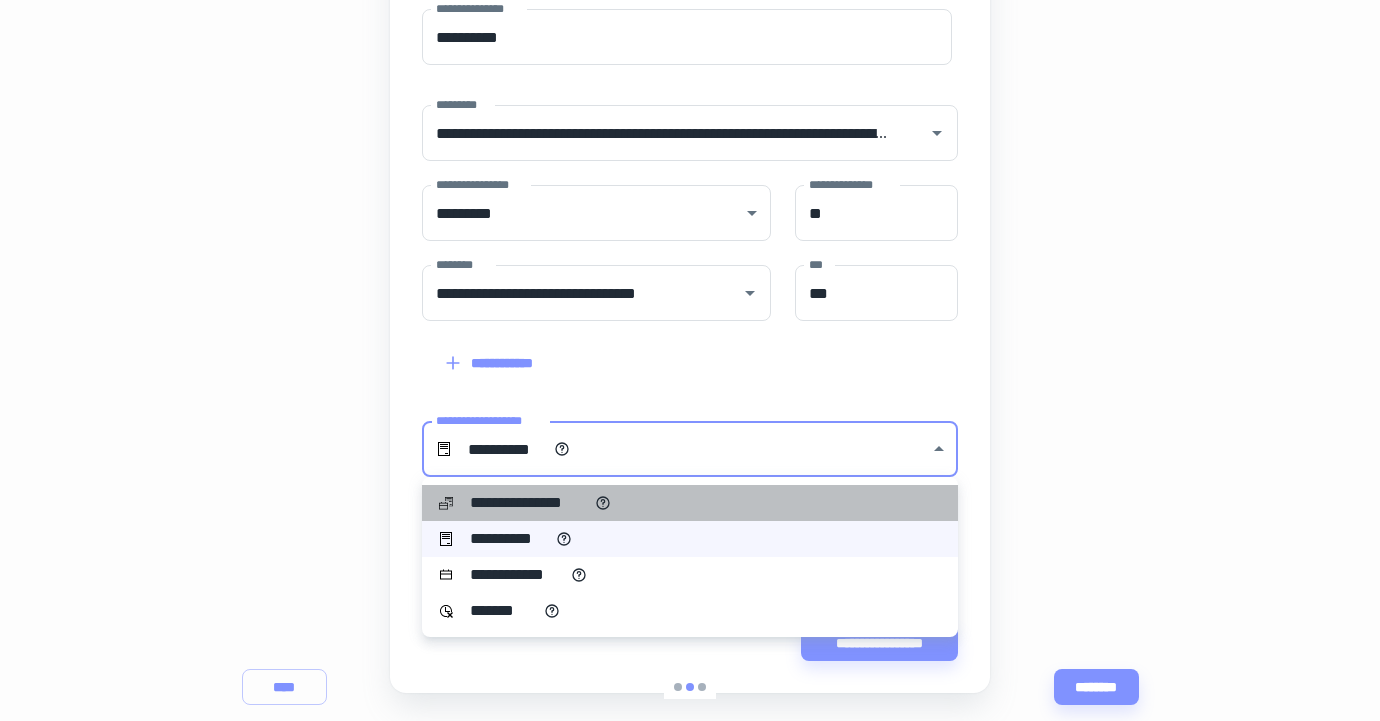 click on "**********" at bounding box center (690, 503) 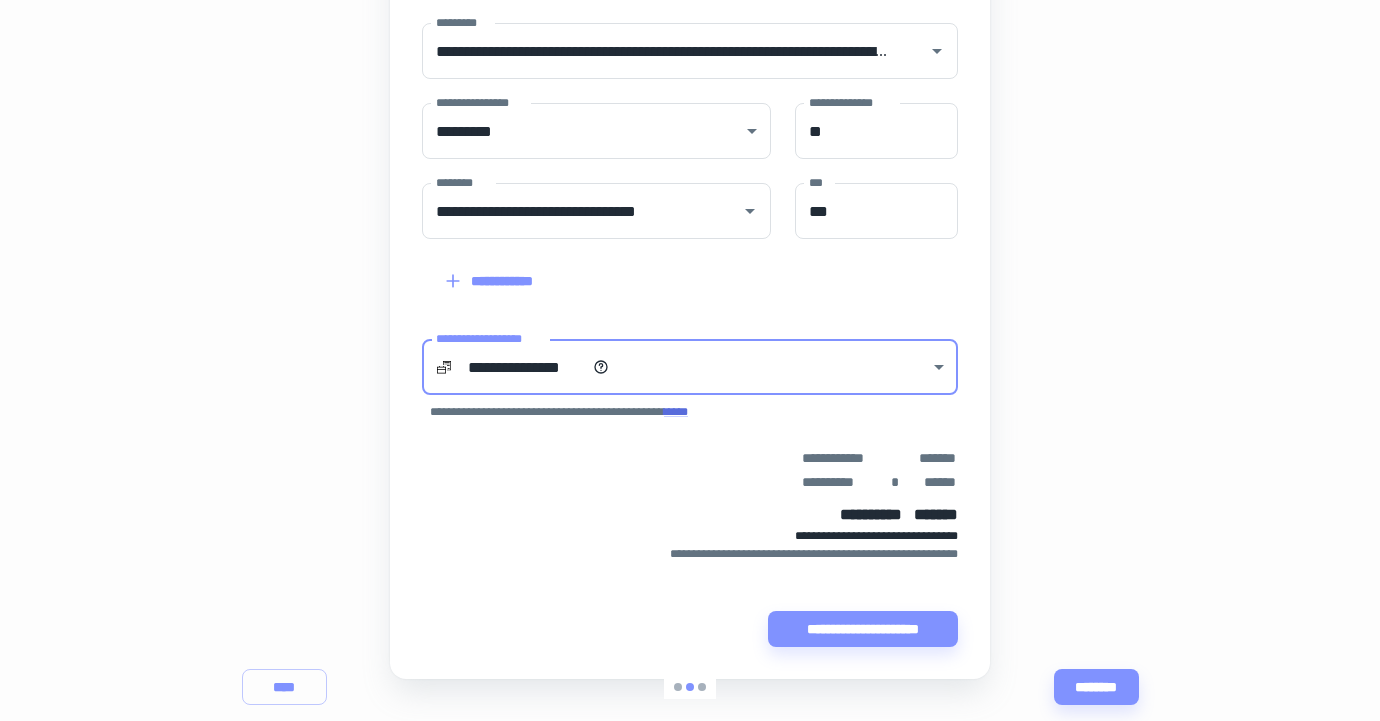 scroll, scrollTop: 521, scrollLeft: 0, axis: vertical 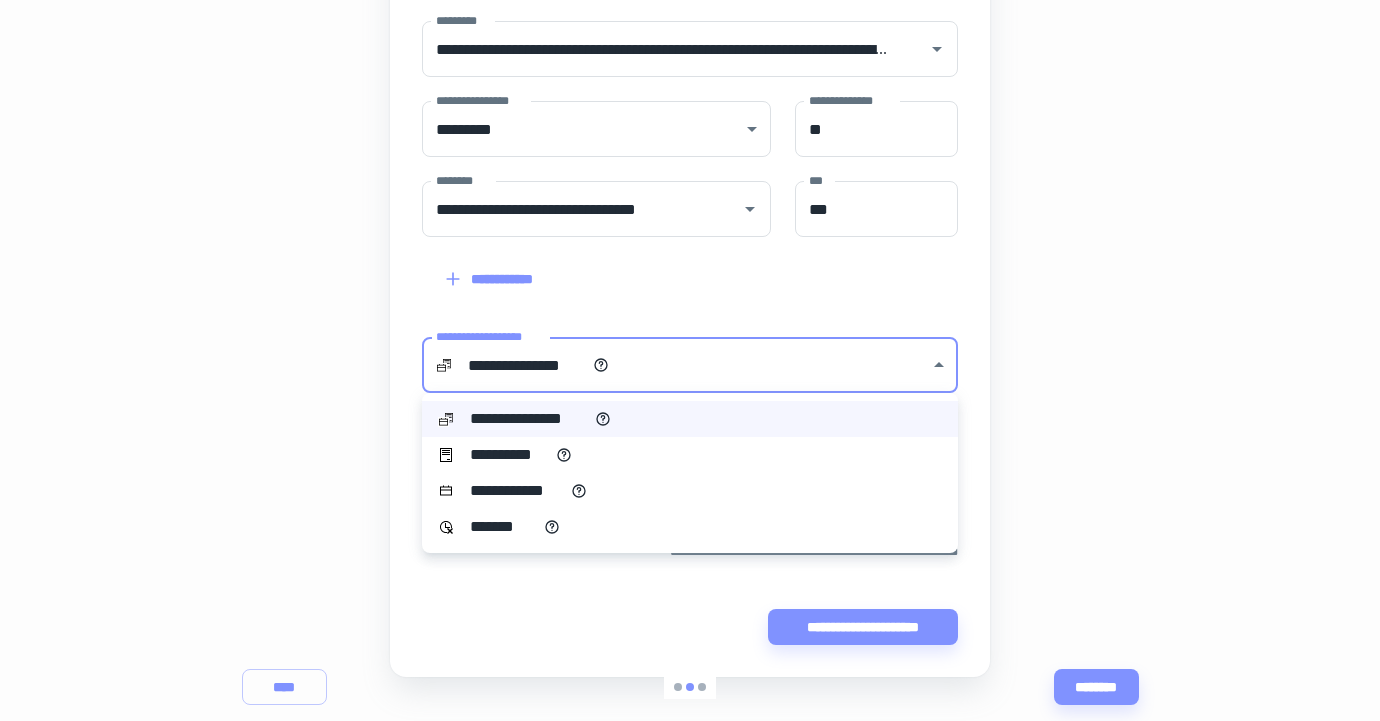 click on "**********" at bounding box center (690, -161) 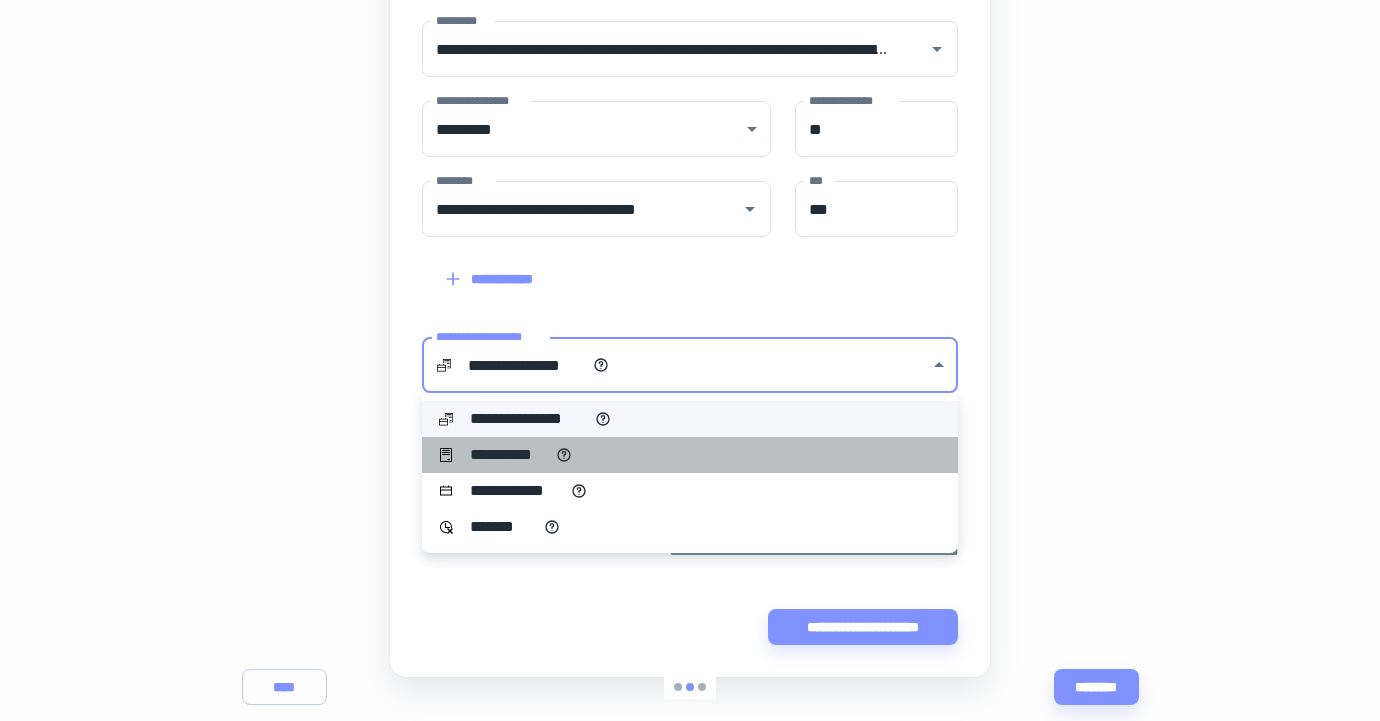 click on "**********" at bounding box center (690, 455) 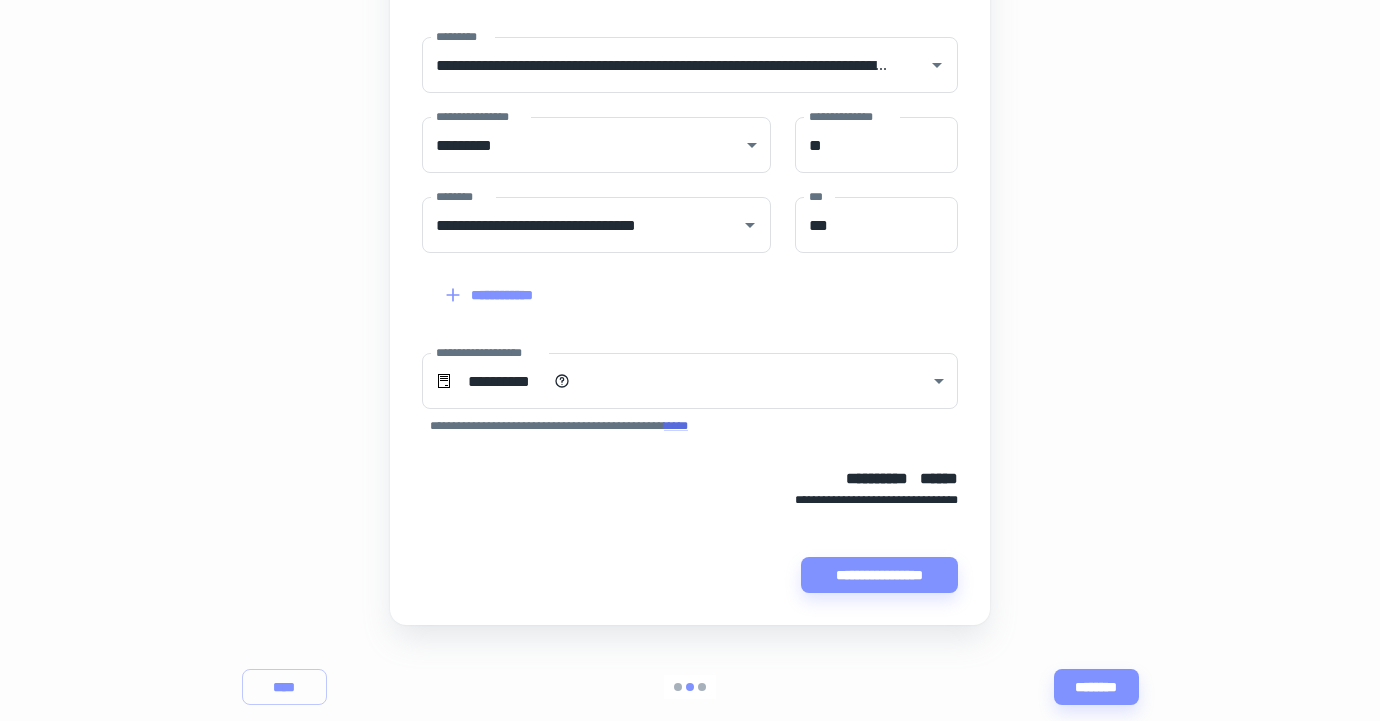 click on "**********" at bounding box center (678, 283) 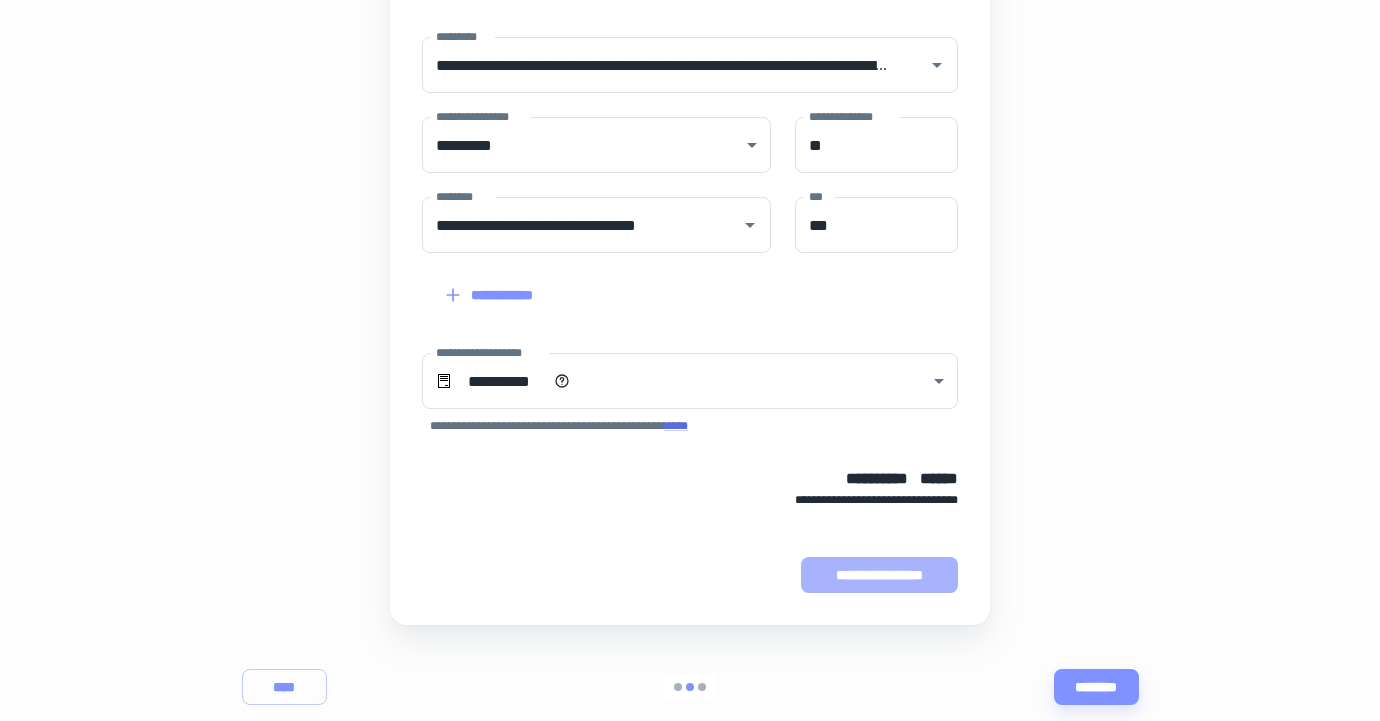 click on "**********" at bounding box center (879, 575) 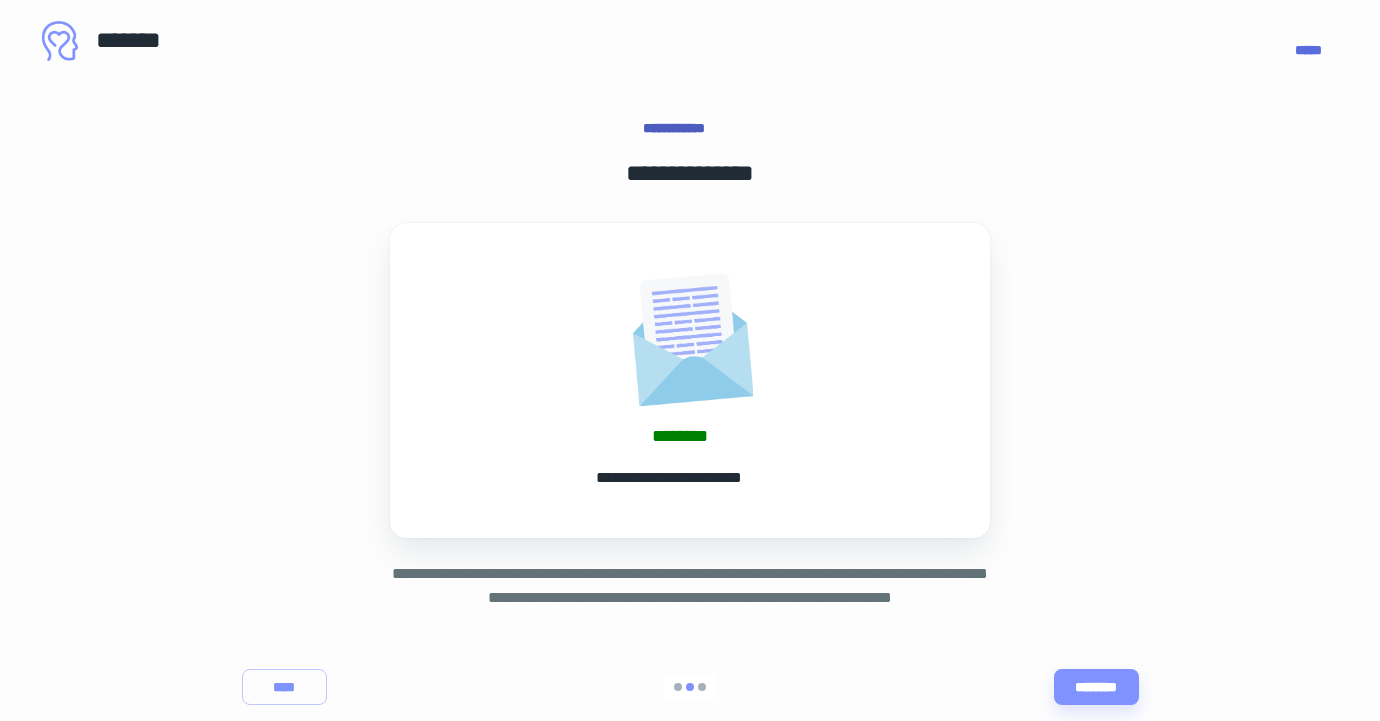 scroll, scrollTop: 24, scrollLeft: 0, axis: vertical 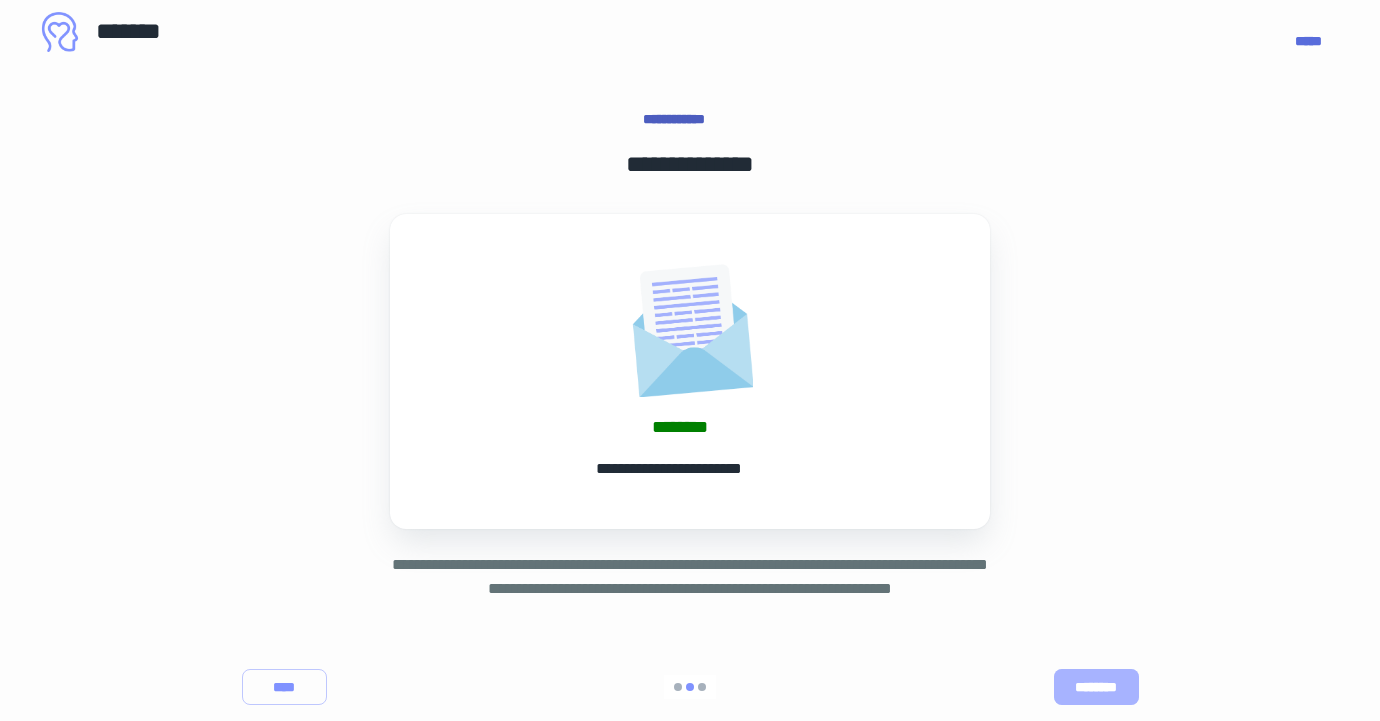 click on "********" at bounding box center (1096, 687) 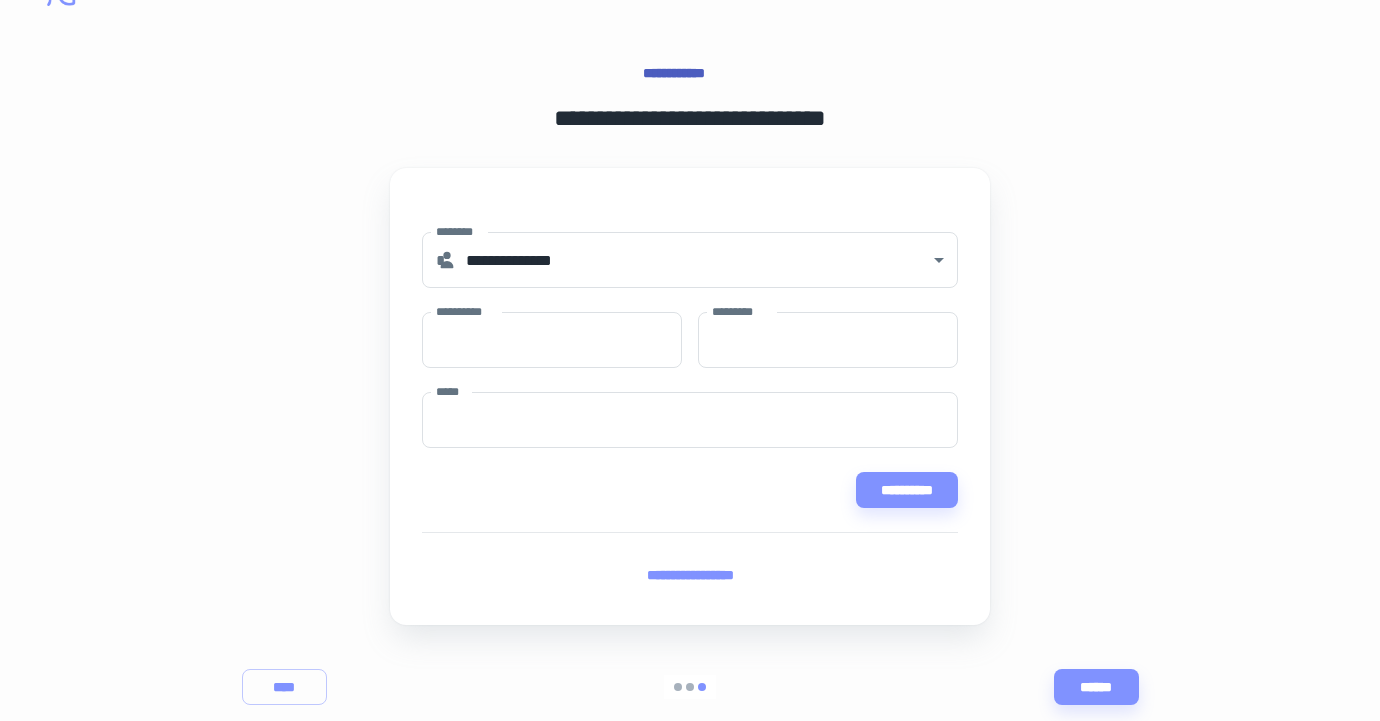 scroll, scrollTop: 70, scrollLeft: 0, axis: vertical 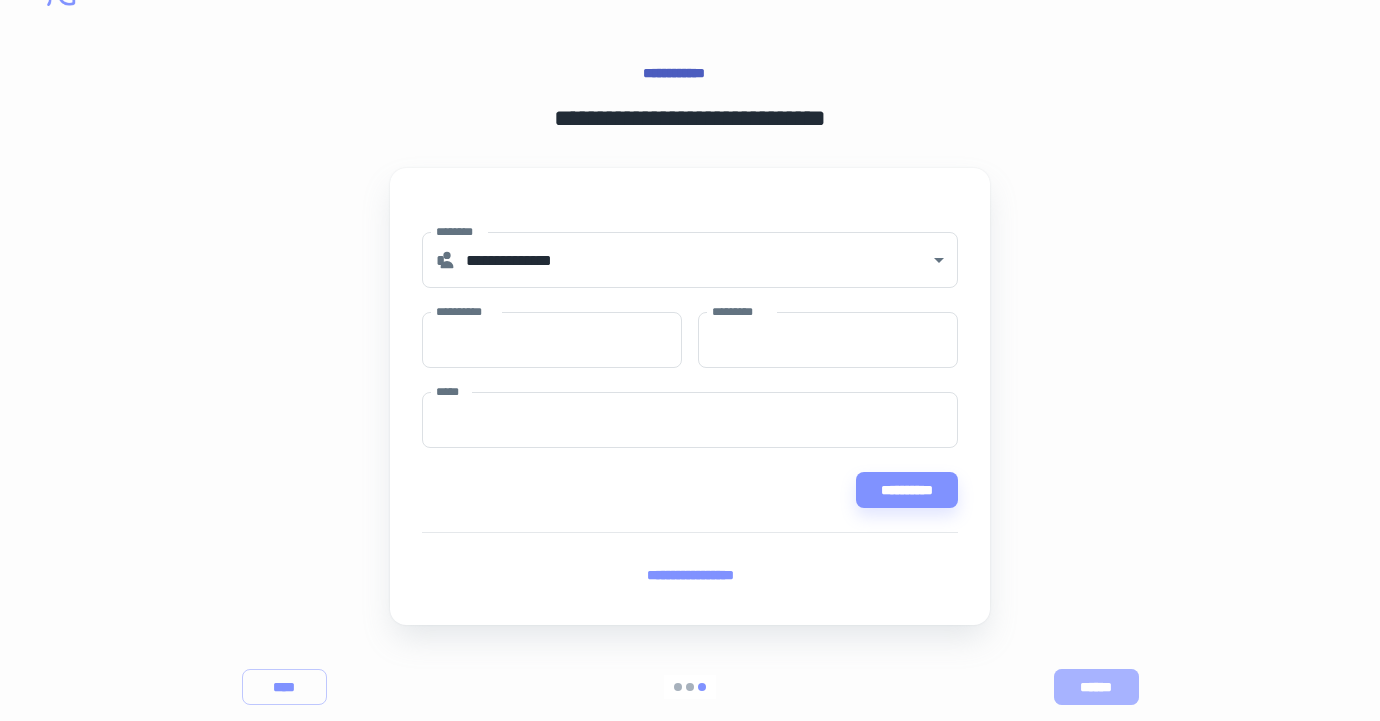 click on "******" at bounding box center [1096, 687] 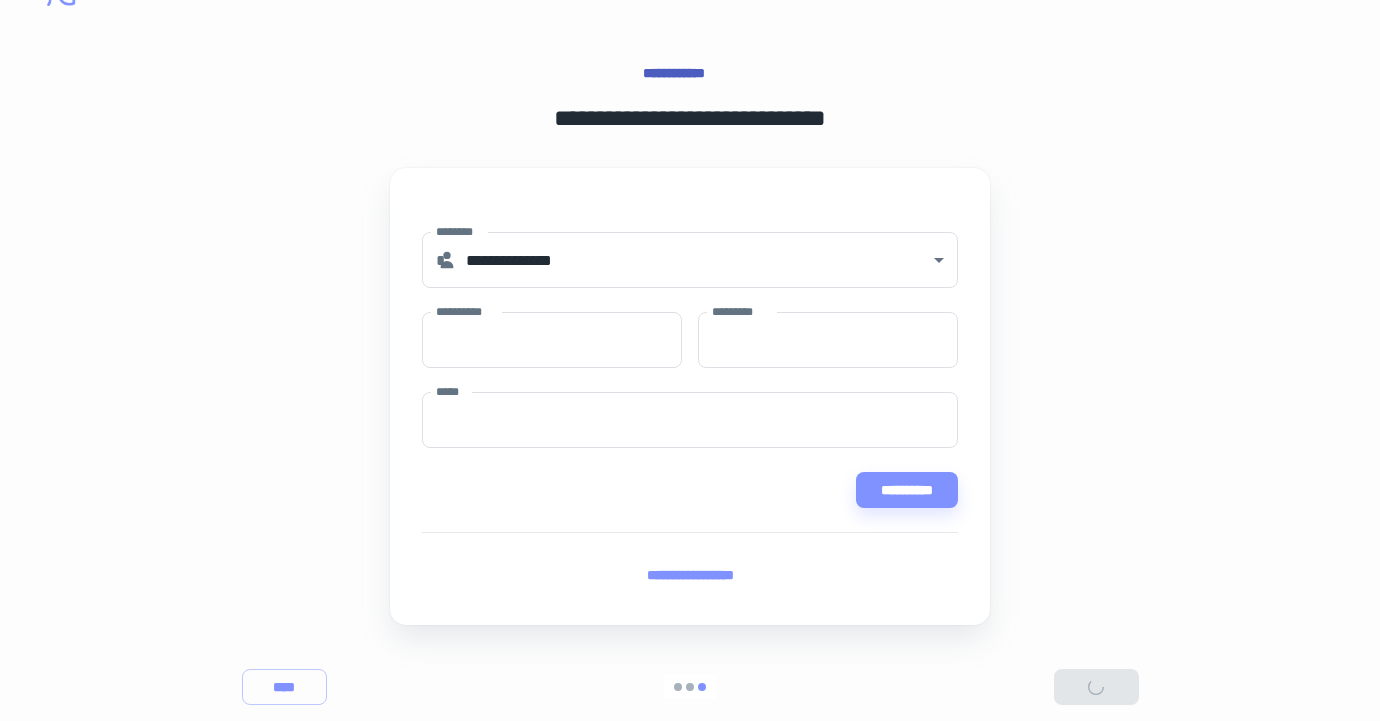 scroll, scrollTop: 0, scrollLeft: 0, axis: both 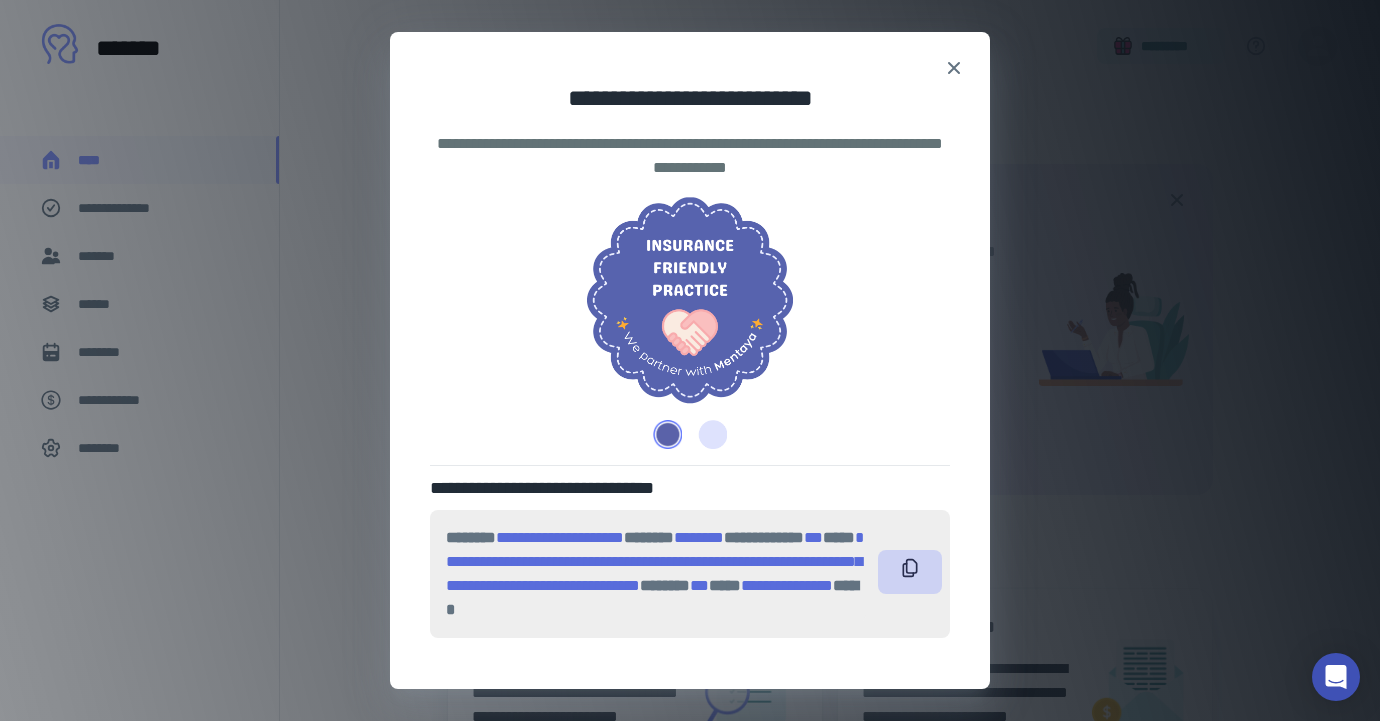 click 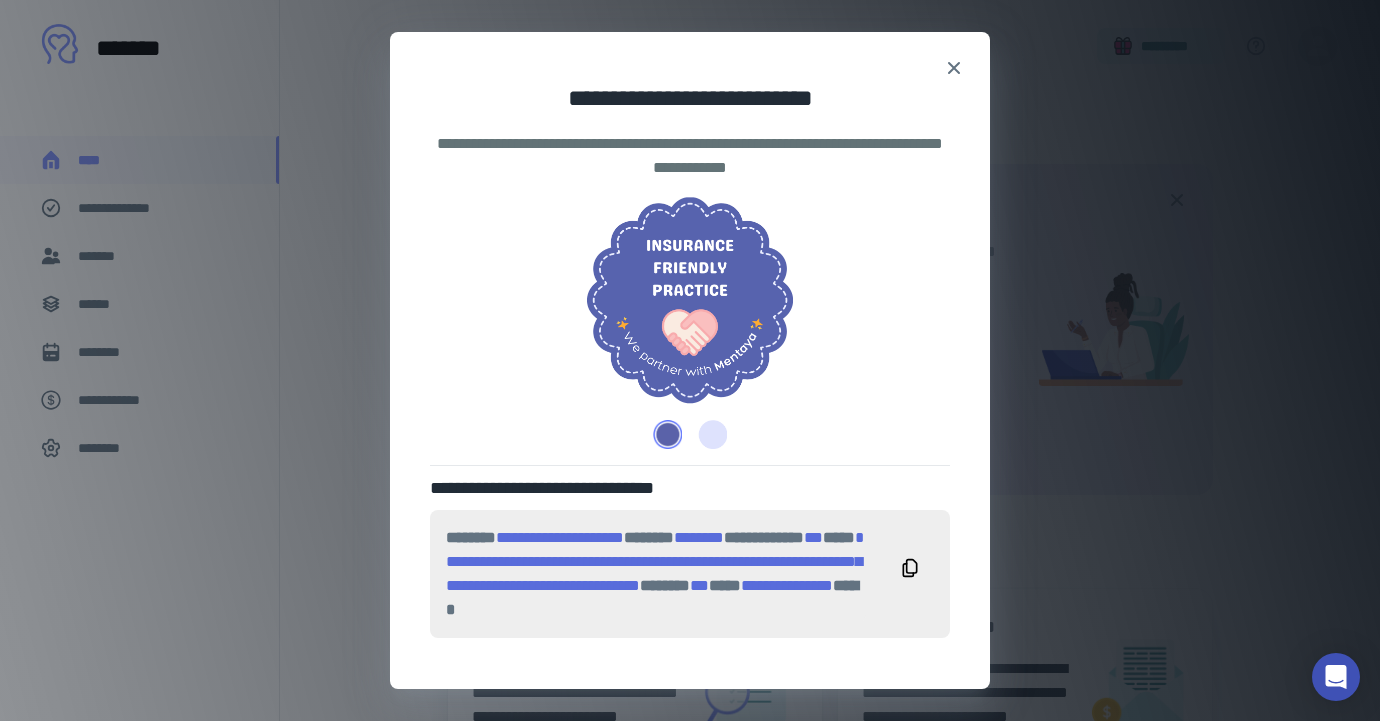 click at bounding box center (708, 434) 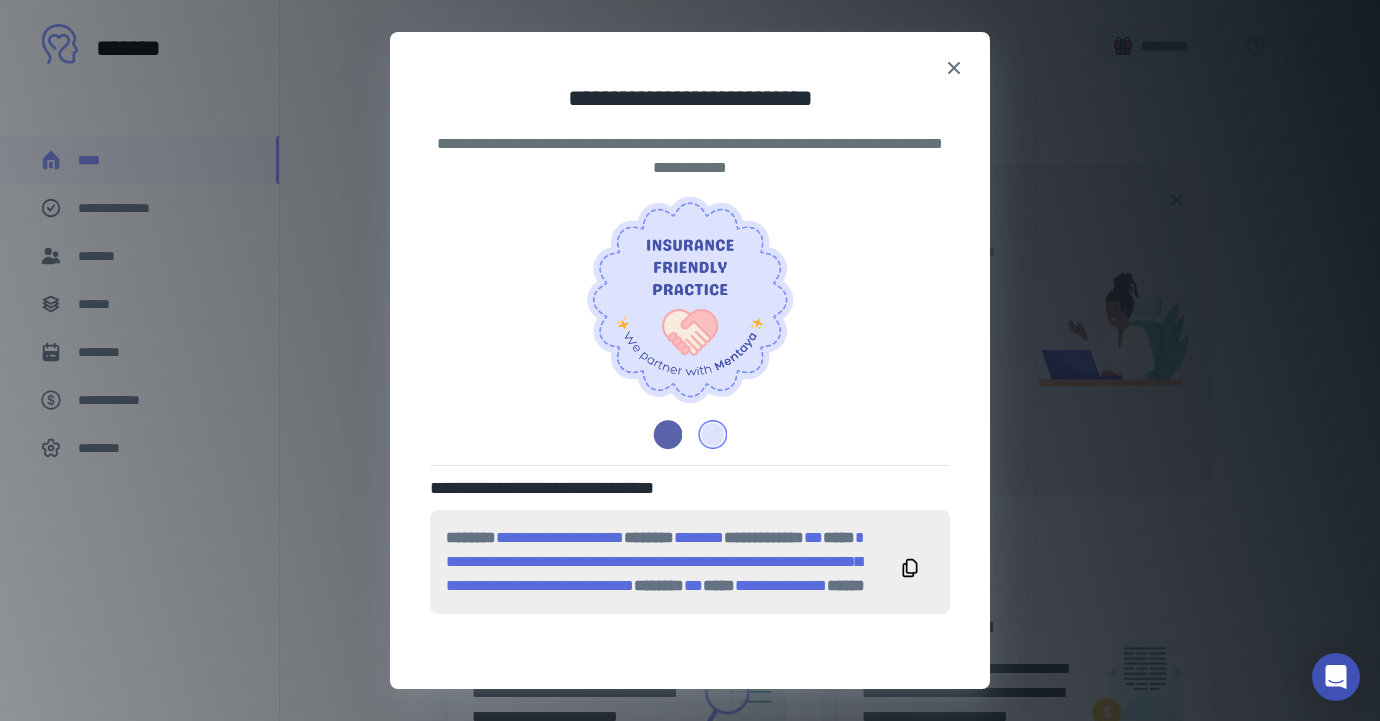 scroll, scrollTop: 10, scrollLeft: 0, axis: vertical 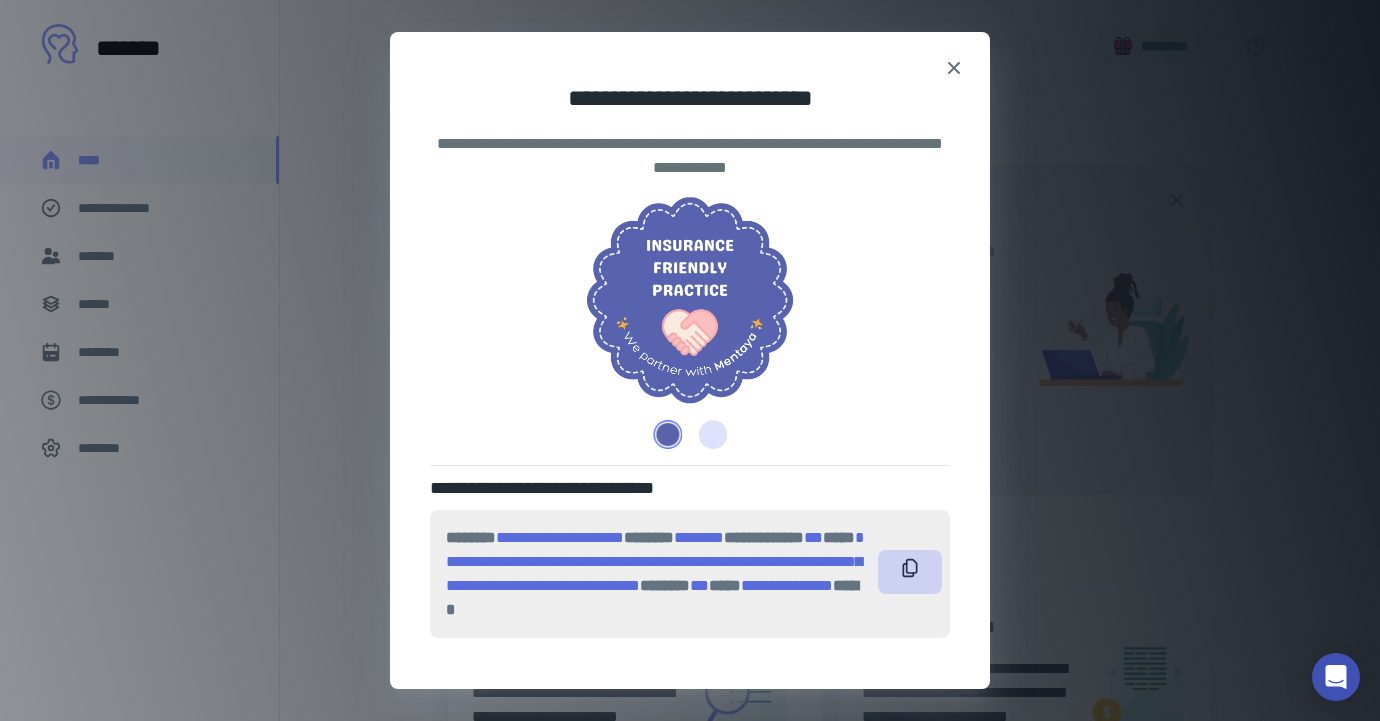 click 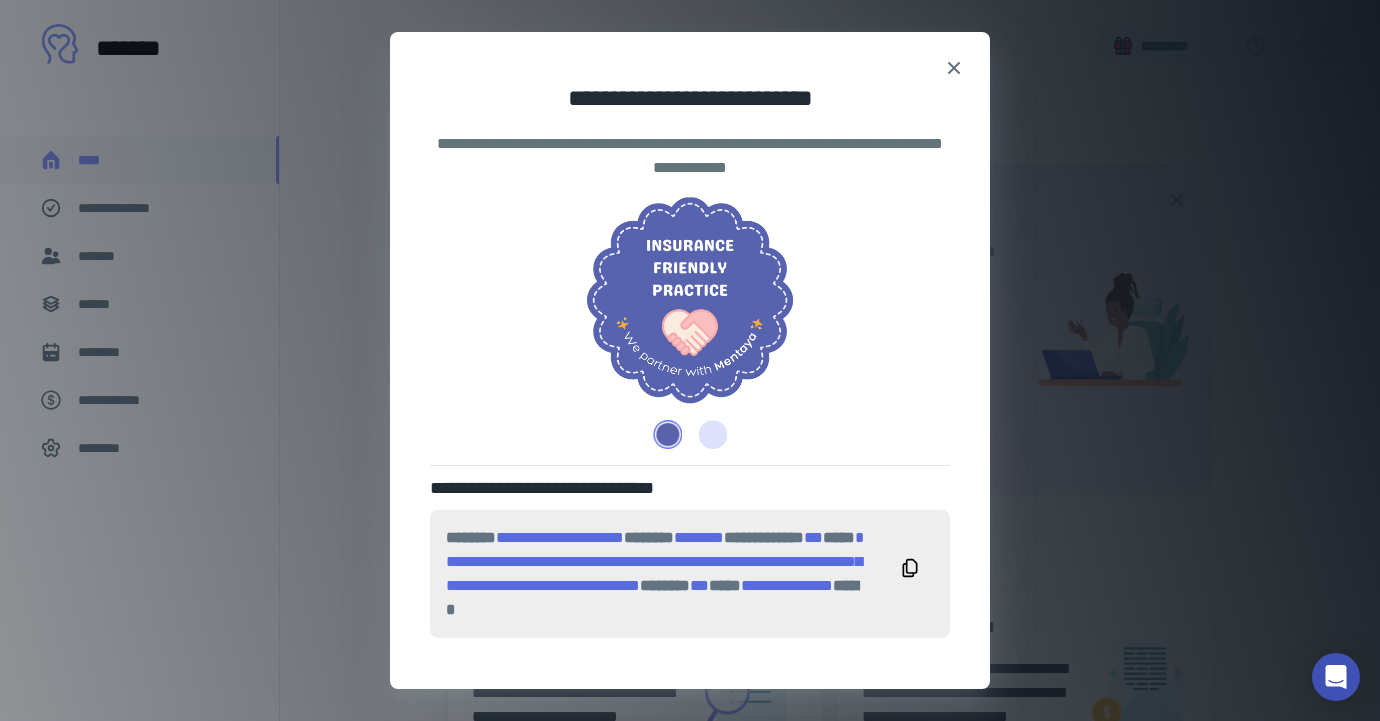 scroll, scrollTop: 0, scrollLeft: 0, axis: both 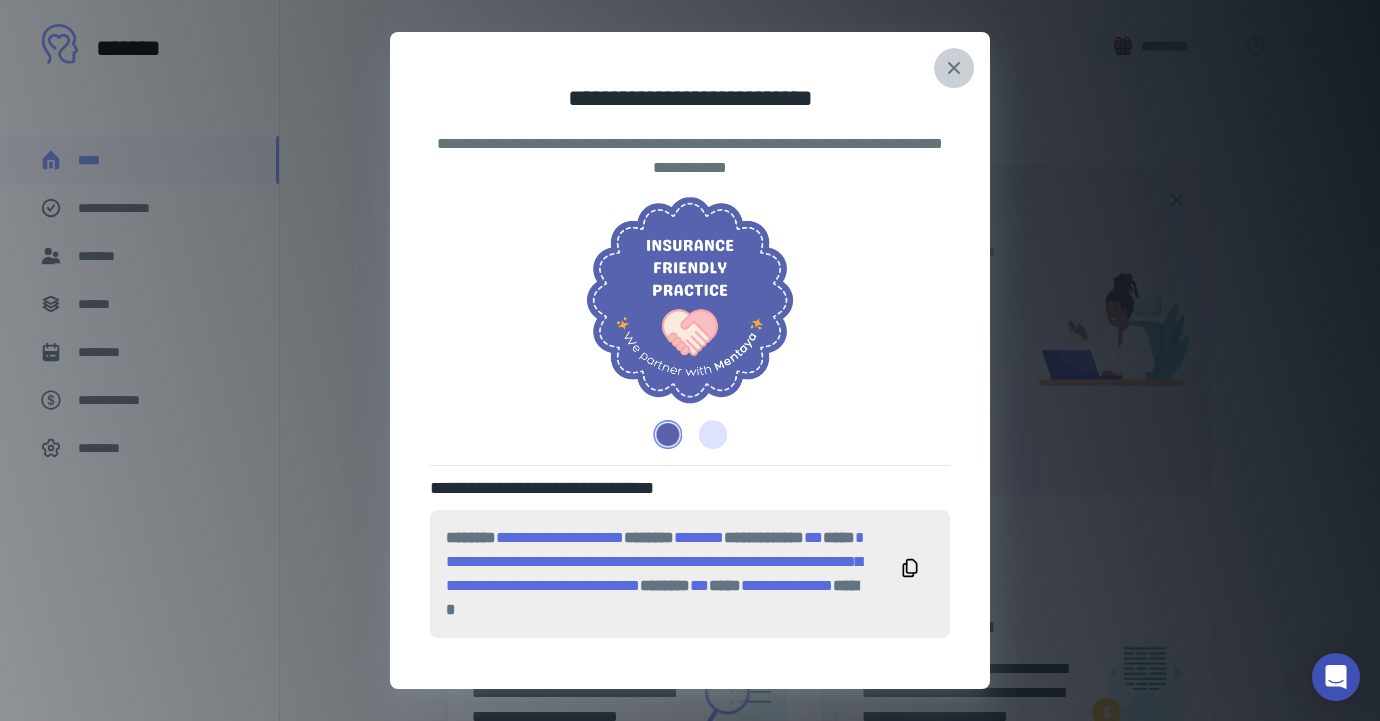 click 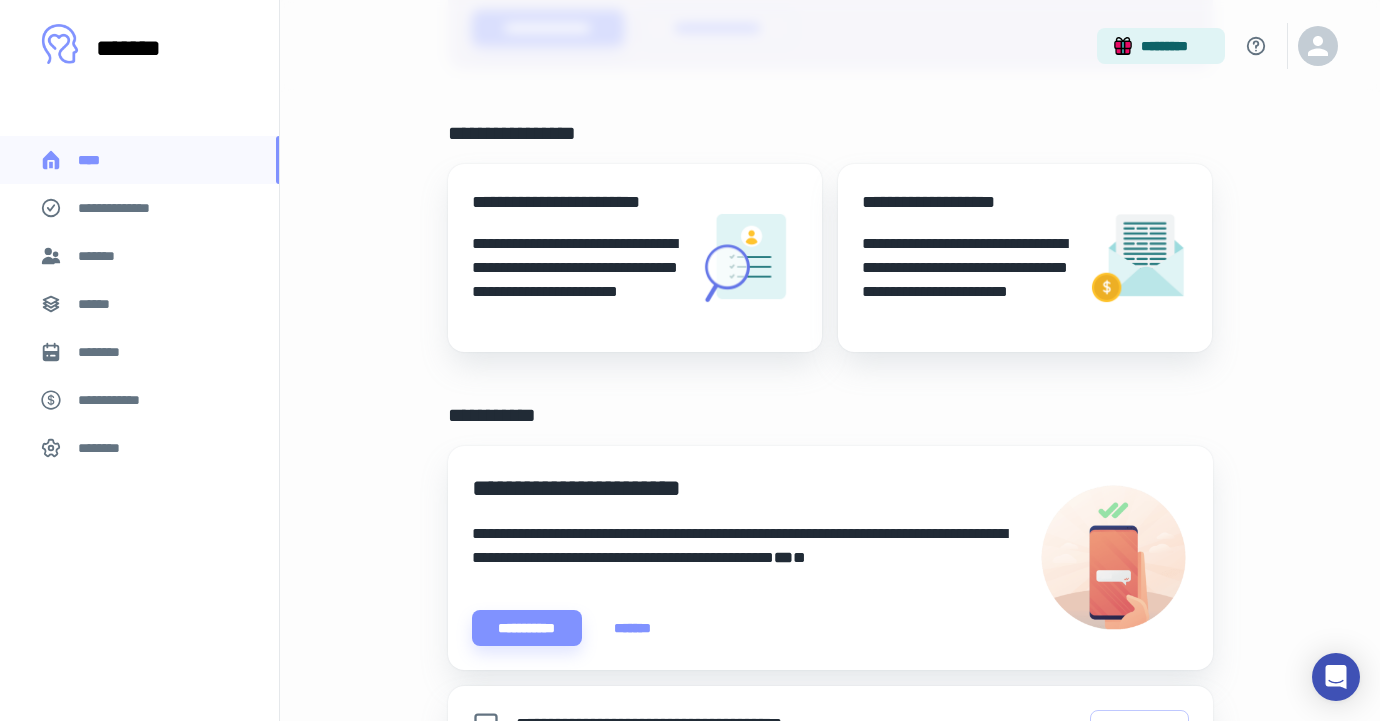 scroll, scrollTop: 434, scrollLeft: 0, axis: vertical 